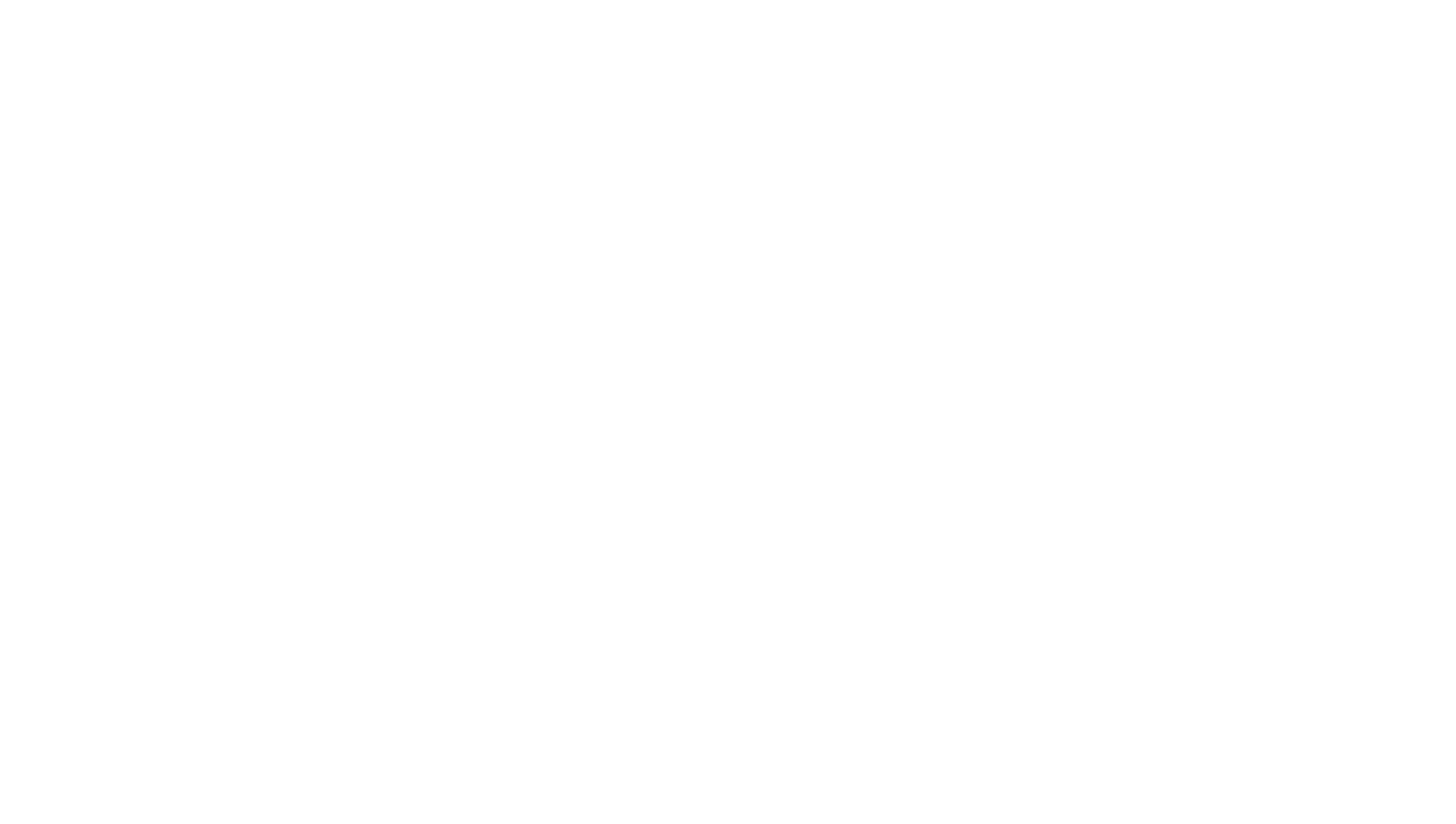 scroll, scrollTop: 0, scrollLeft: 0, axis: both 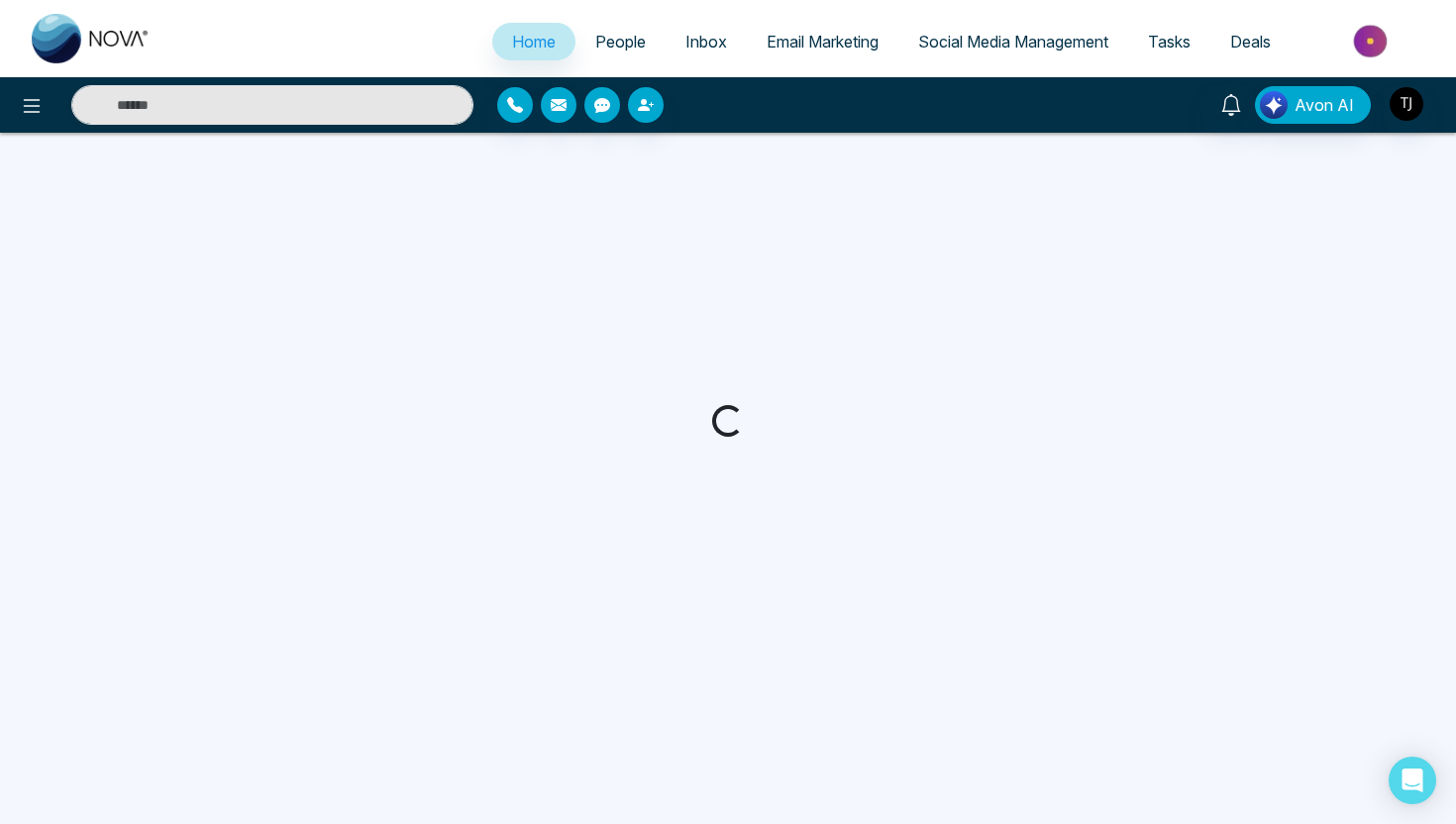 select on "*" 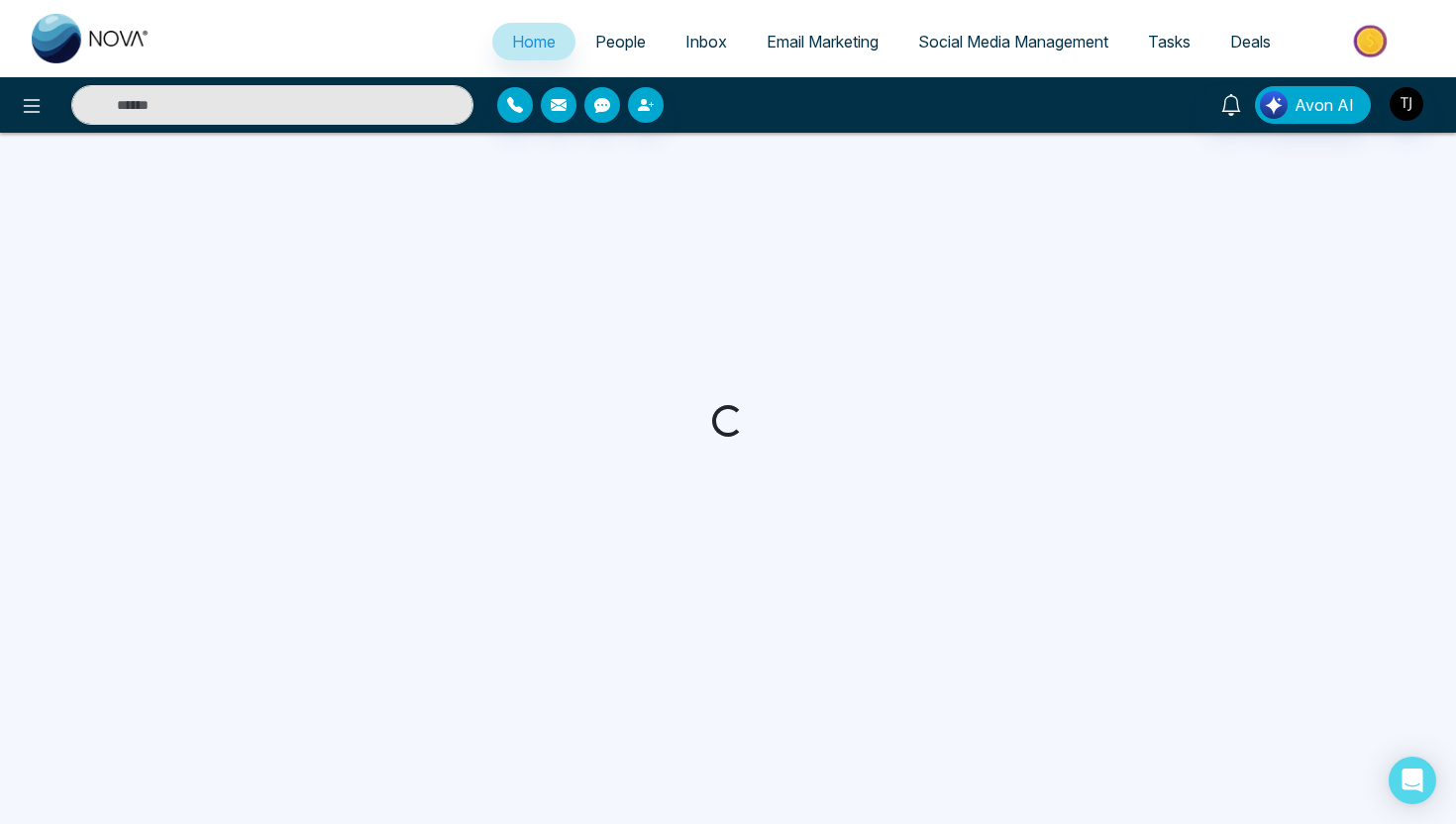 select on "*" 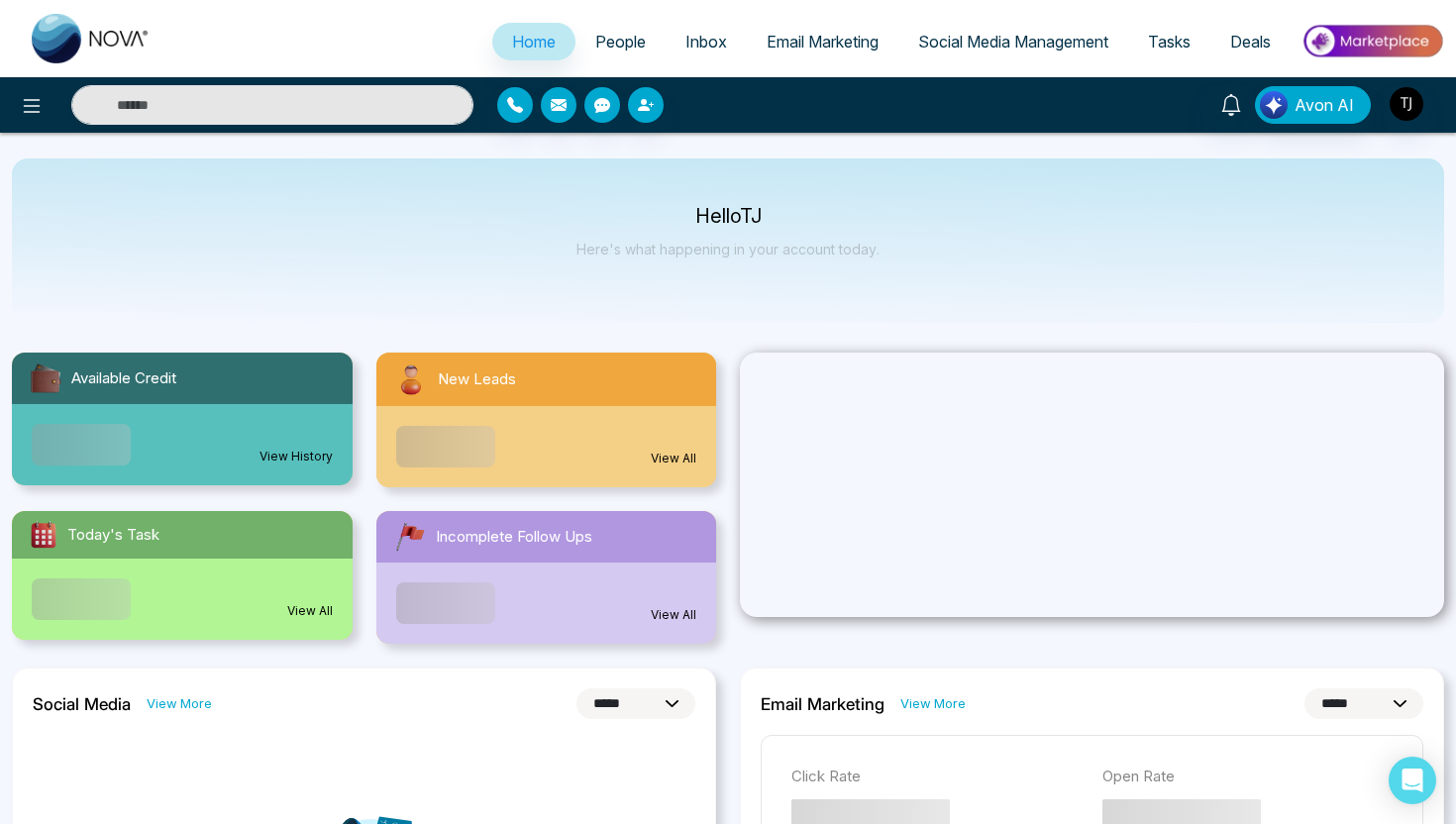 click on "Social Media Management" at bounding box center [1013, 42] 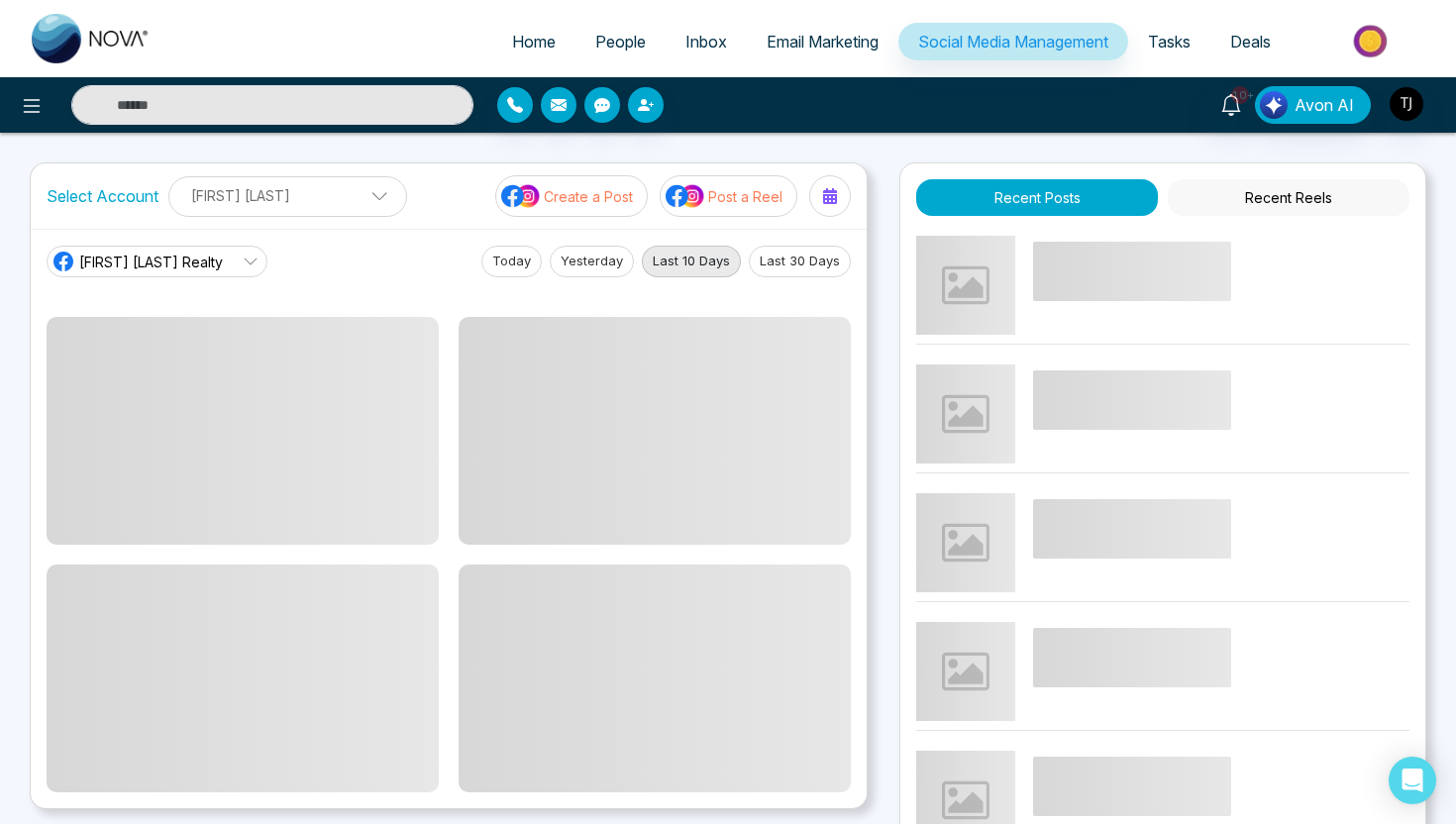 click on "Create a Post" at bounding box center (588, 196) 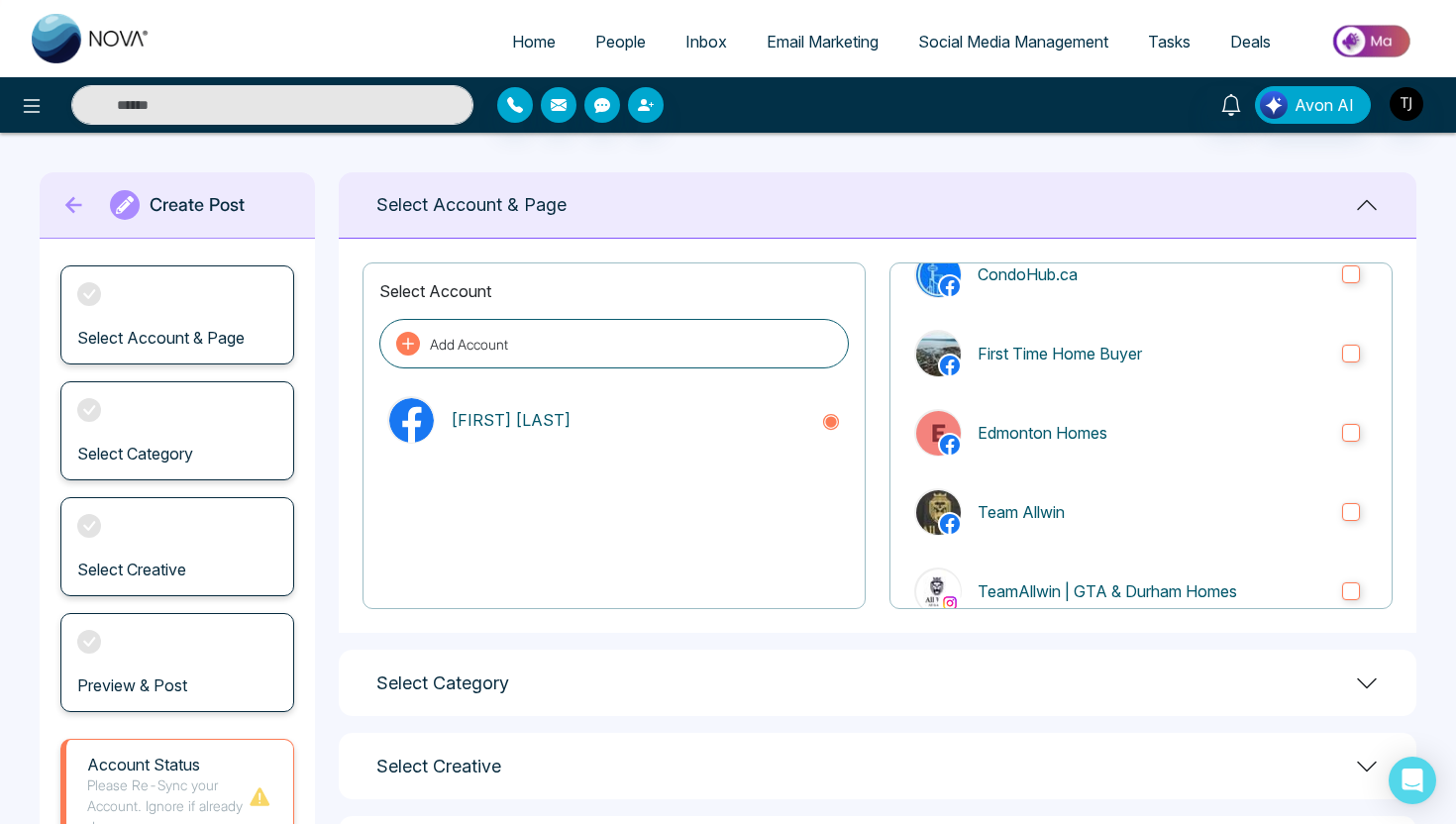 scroll, scrollTop: 345, scrollLeft: 0, axis: vertical 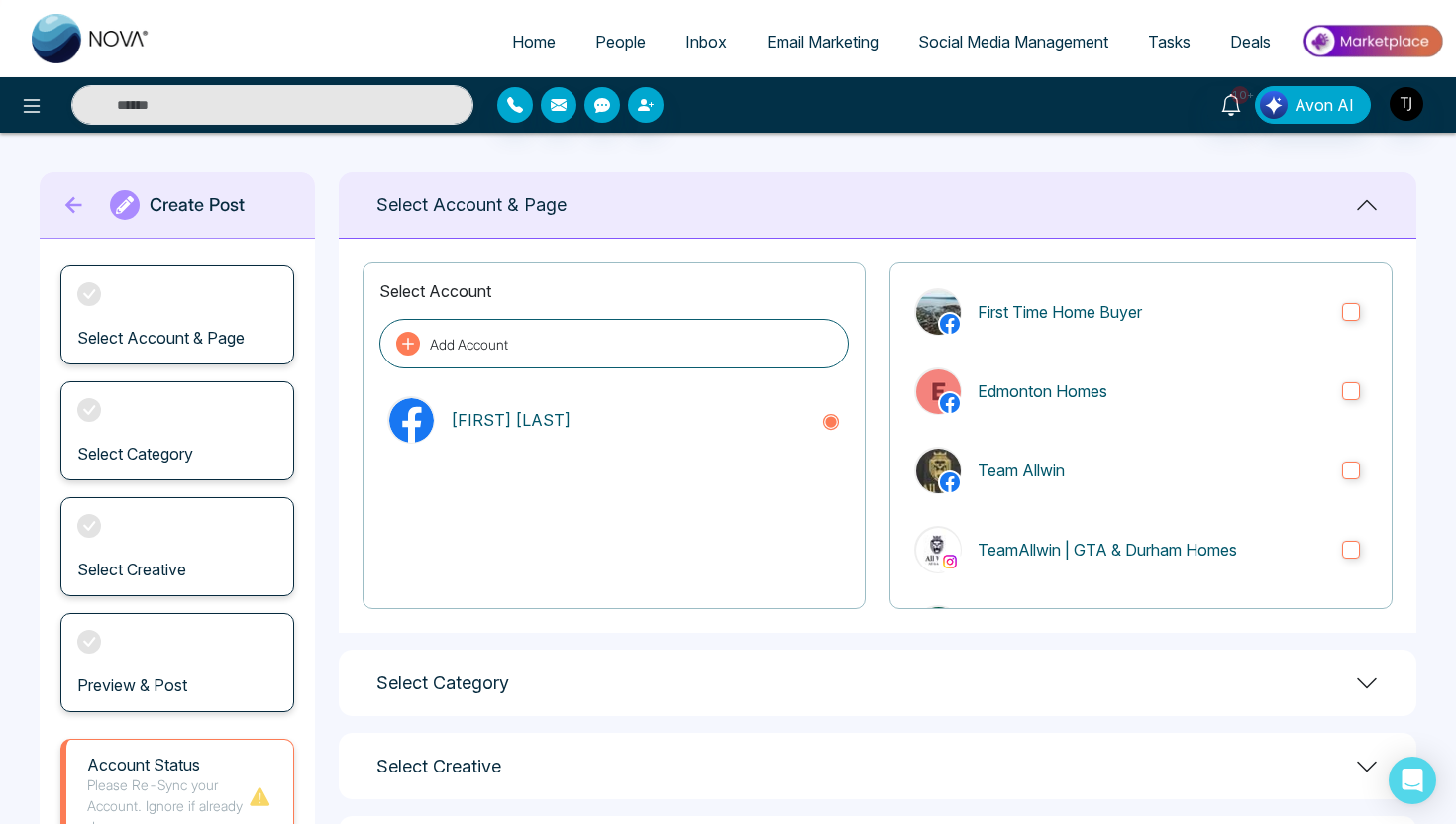 click on "Select Category" at bounding box center [878, 682] 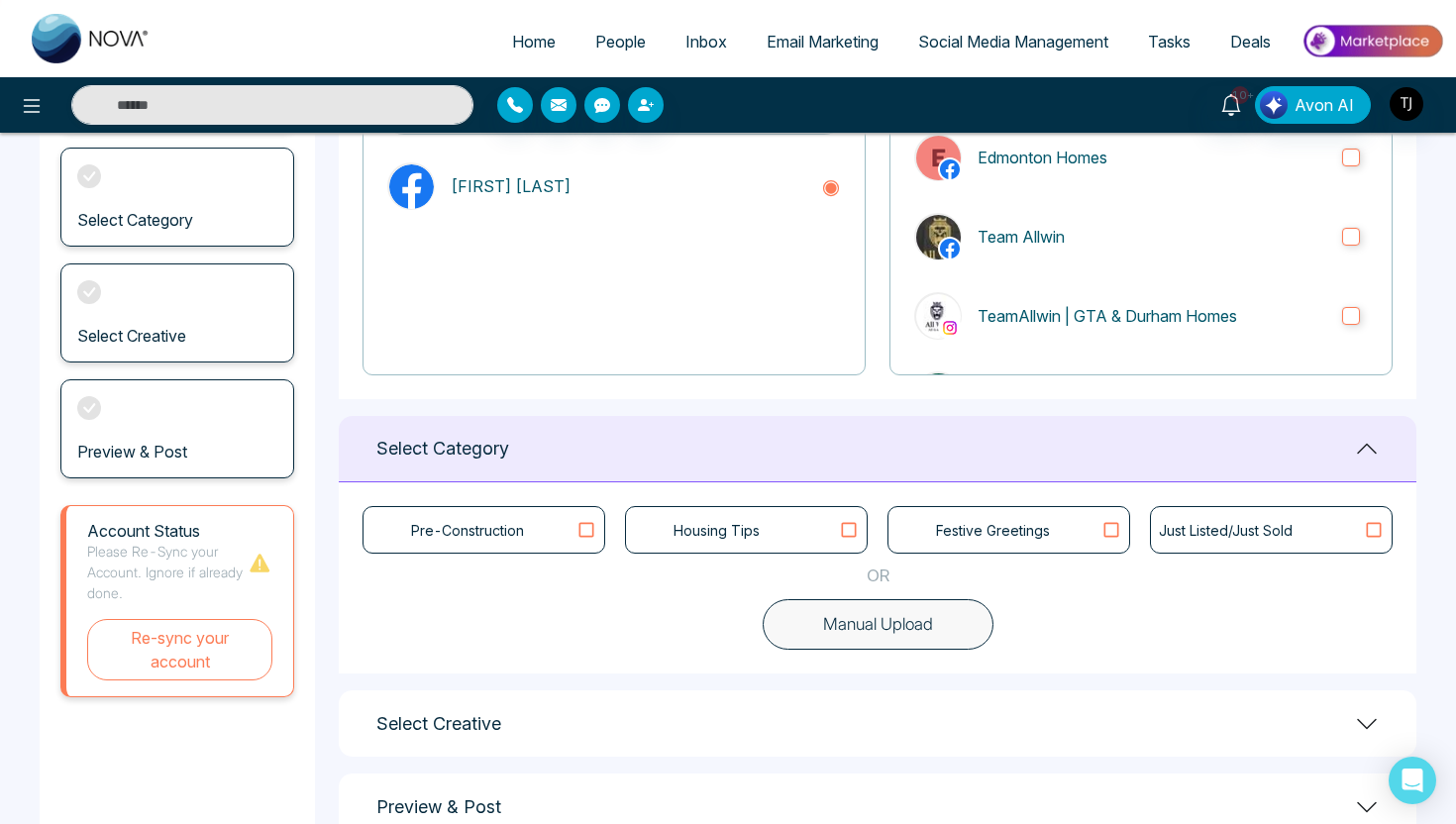 scroll, scrollTop: 287, scrollLeft: 0, axis: vertical 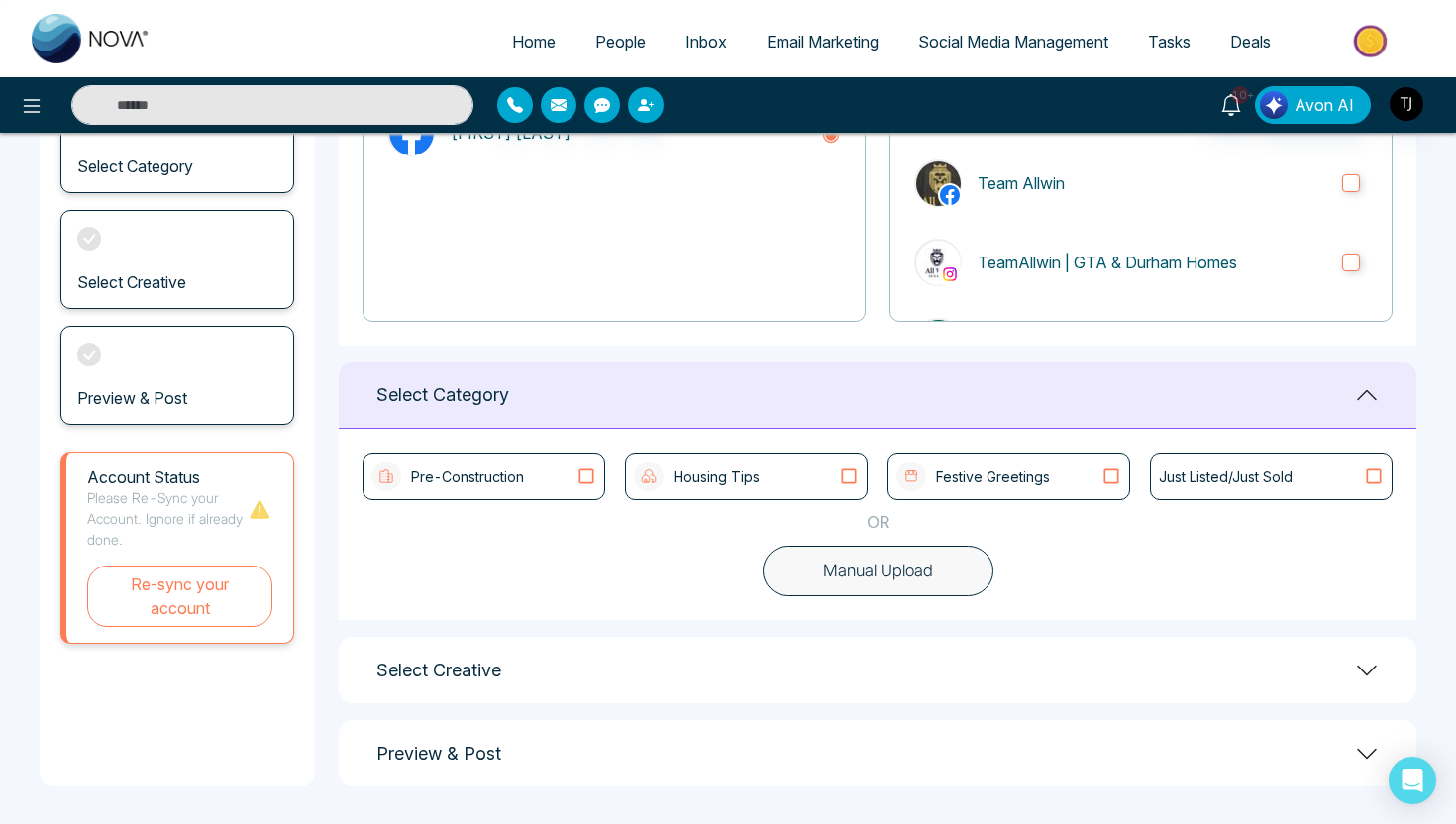 click on "Pre-Construction" at bounding box center [483, 476] 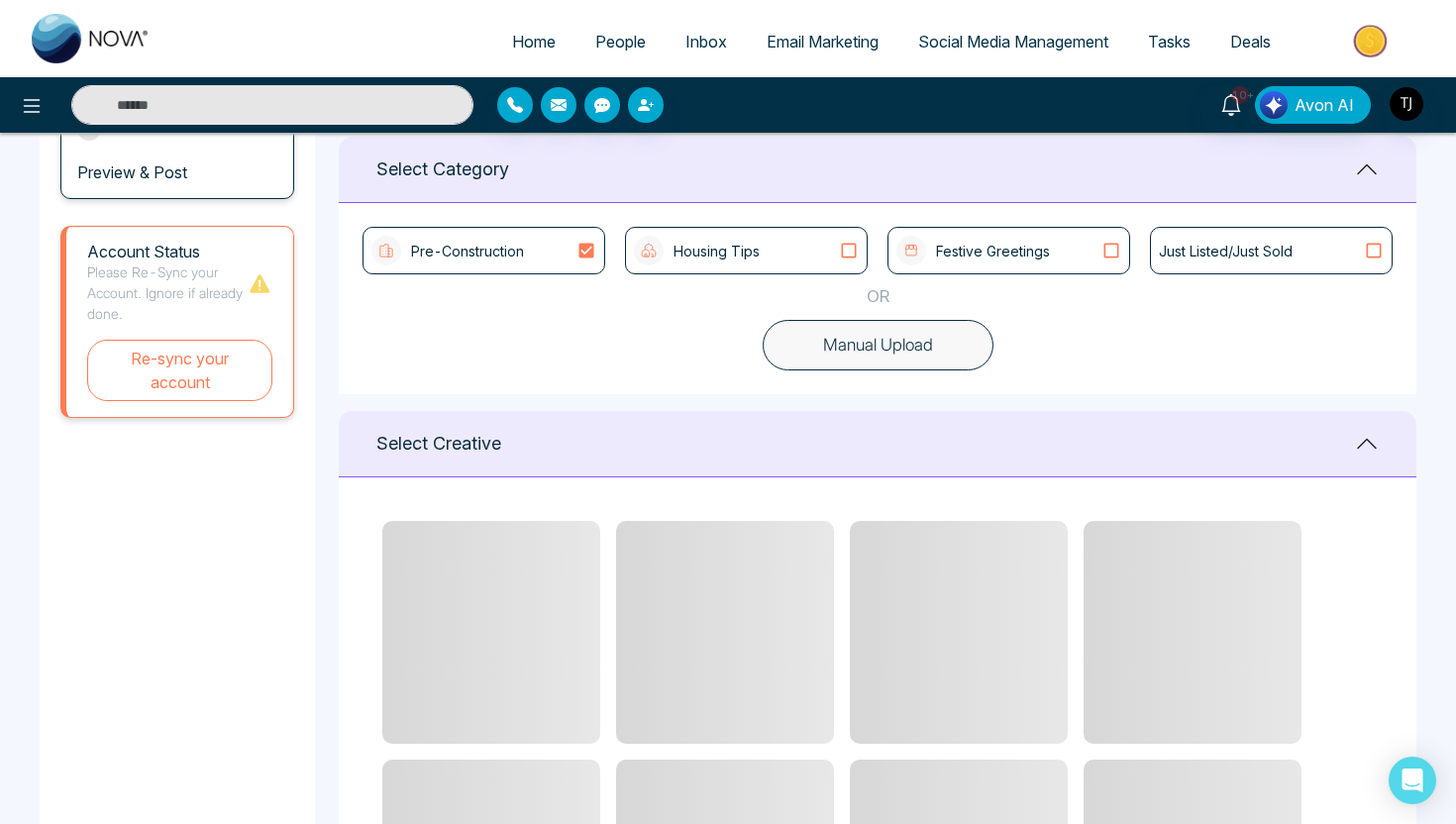 scroll, scrollTop: 548, scrollLeft: 0, axis: vertical 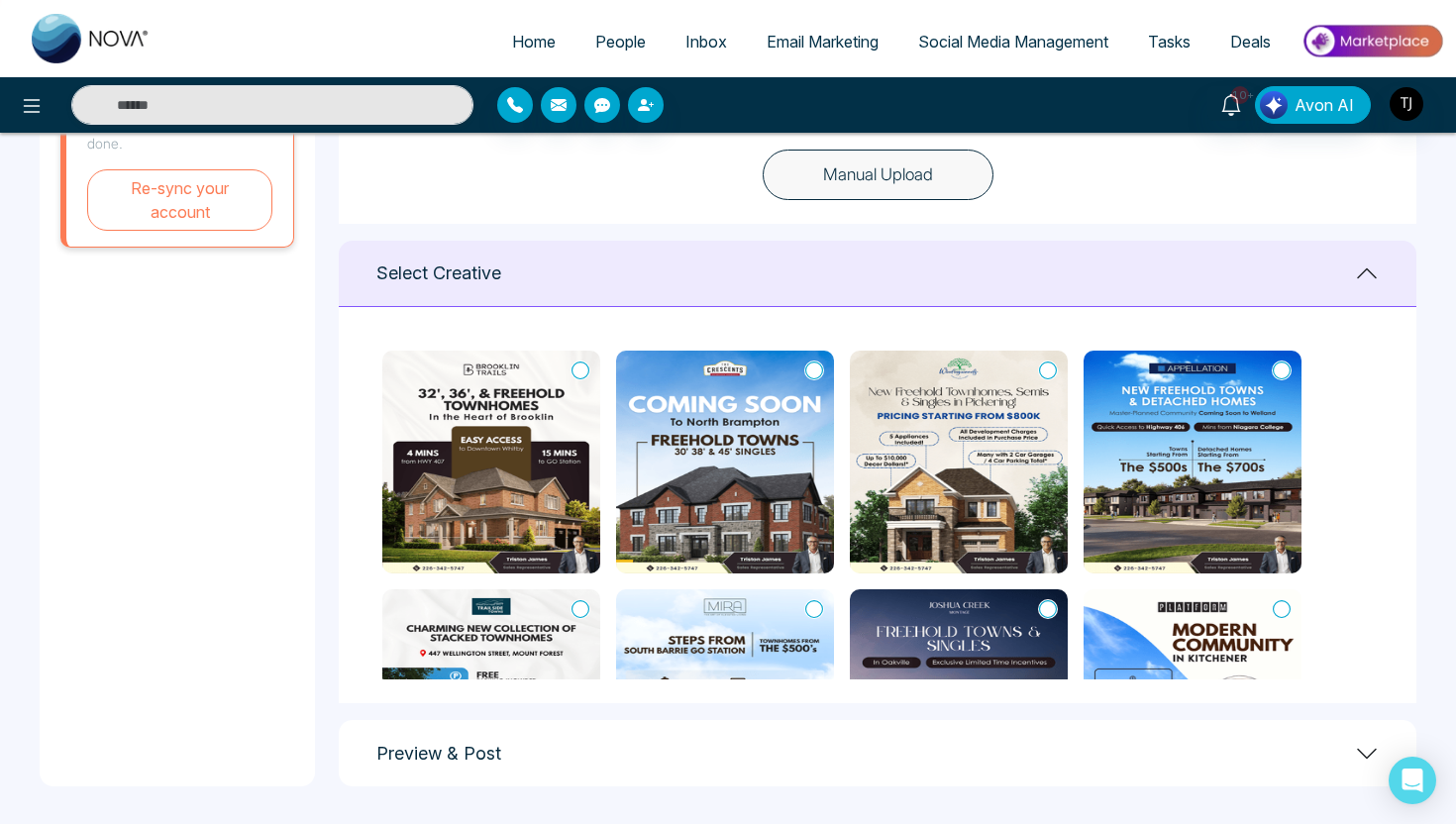 click on "Preview & Post" at bounding box center (878, 753) 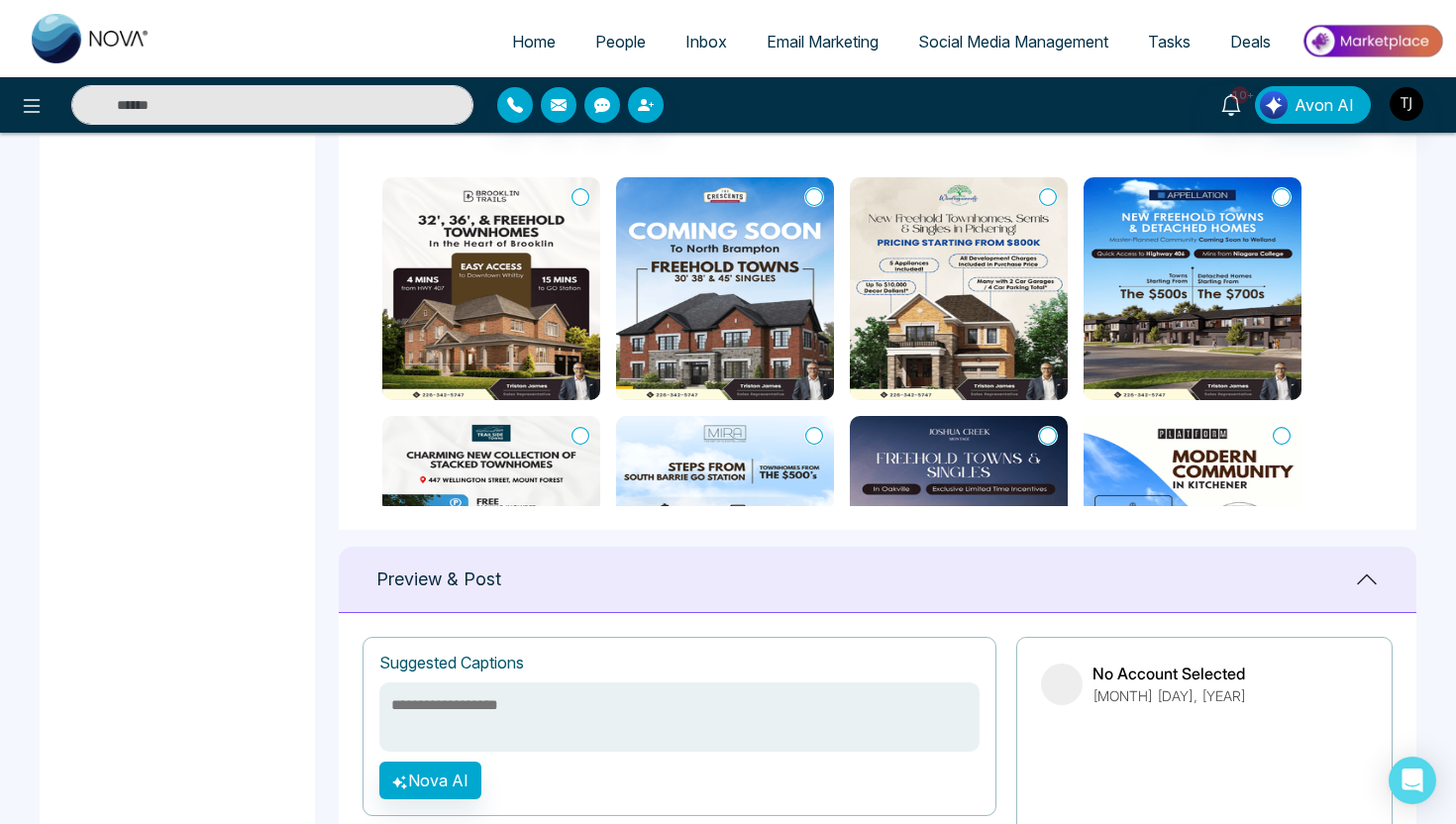 scroll, scrollTop: 824, scrollLeft: 0, axis: vertical 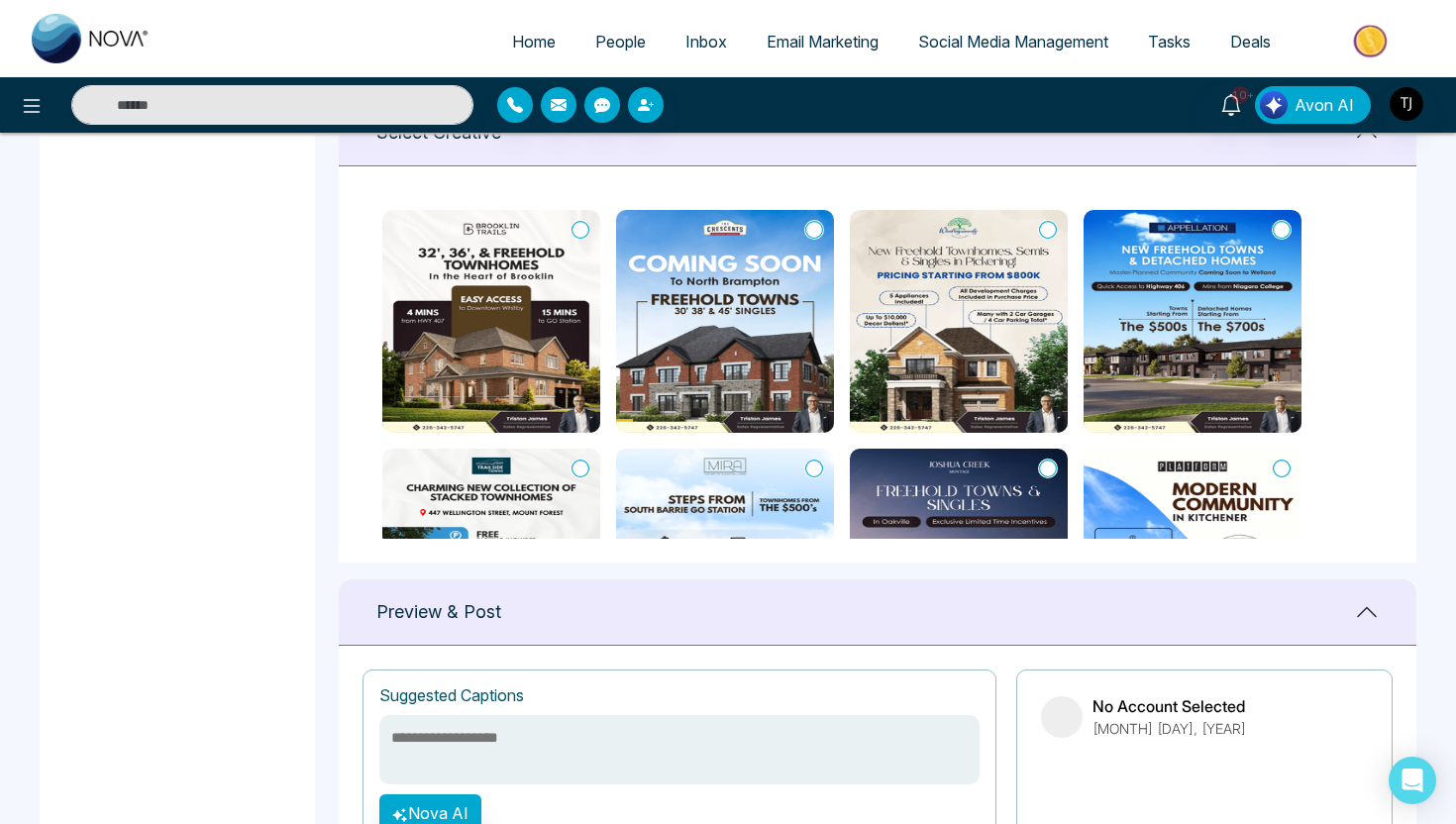 click 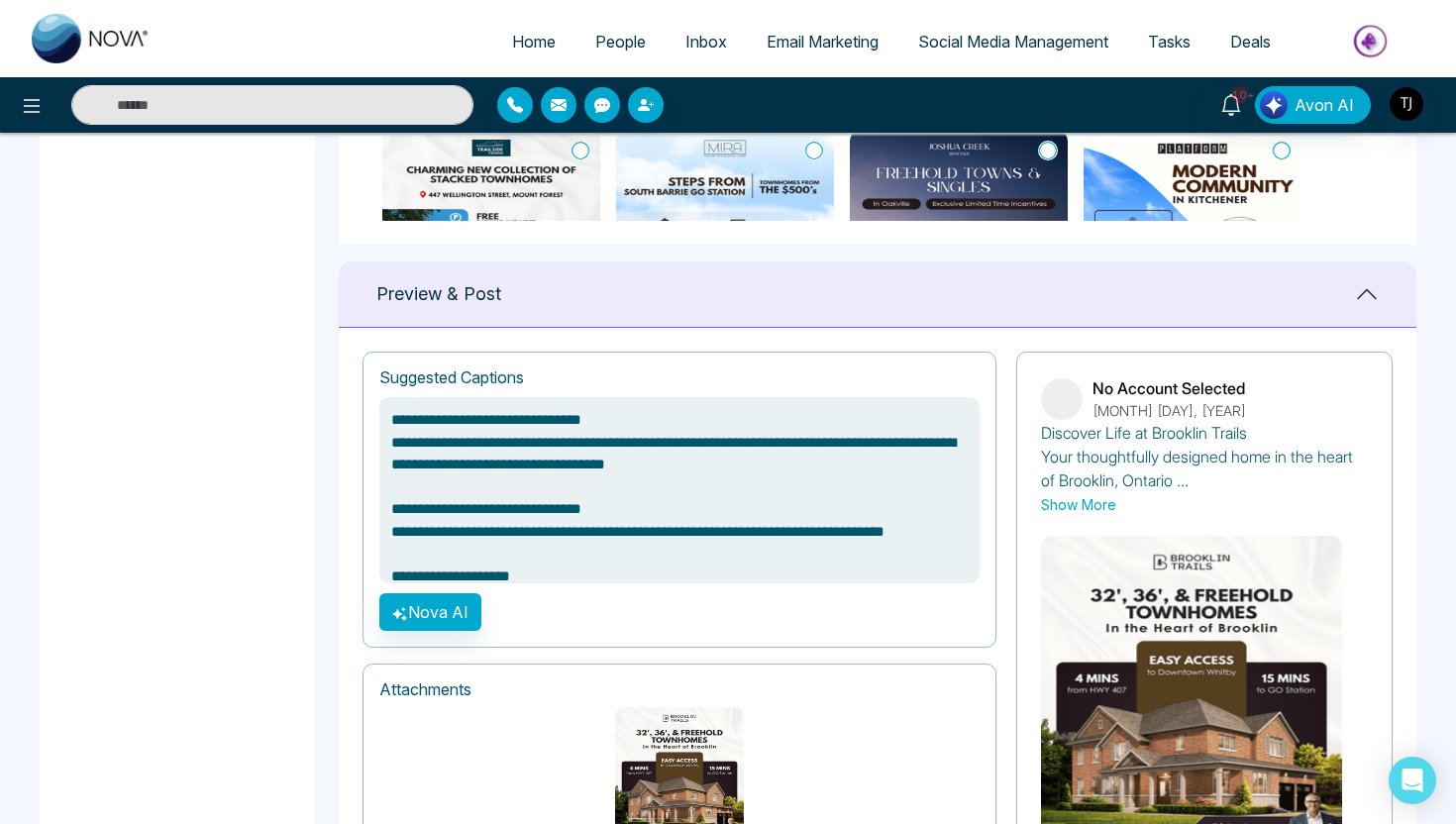 scroll, scrollTop: 1154, scrollLeft: 0, axis: vertical 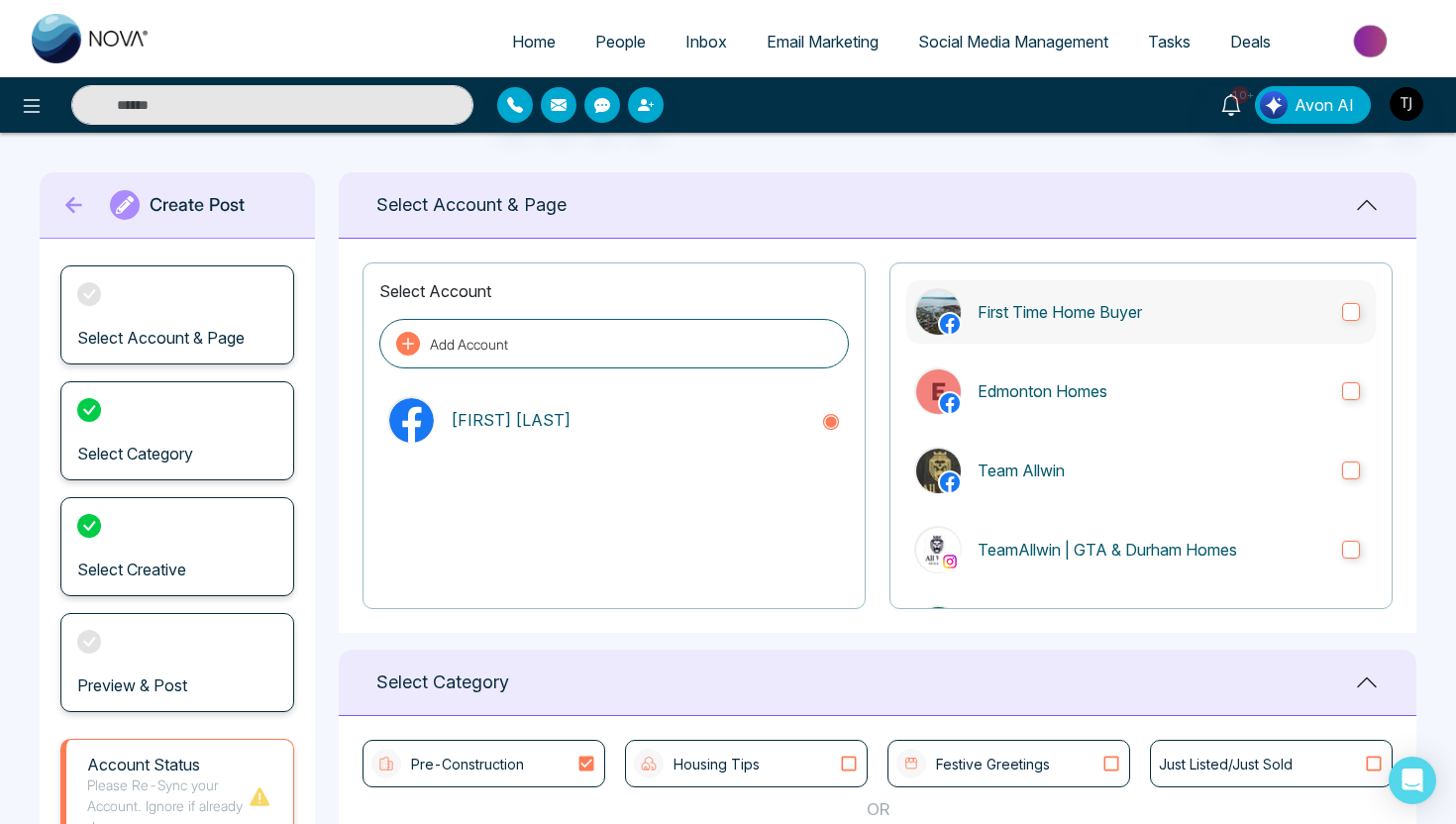 click on "First Time Home Buyer" at bounding box center (1141, 312) 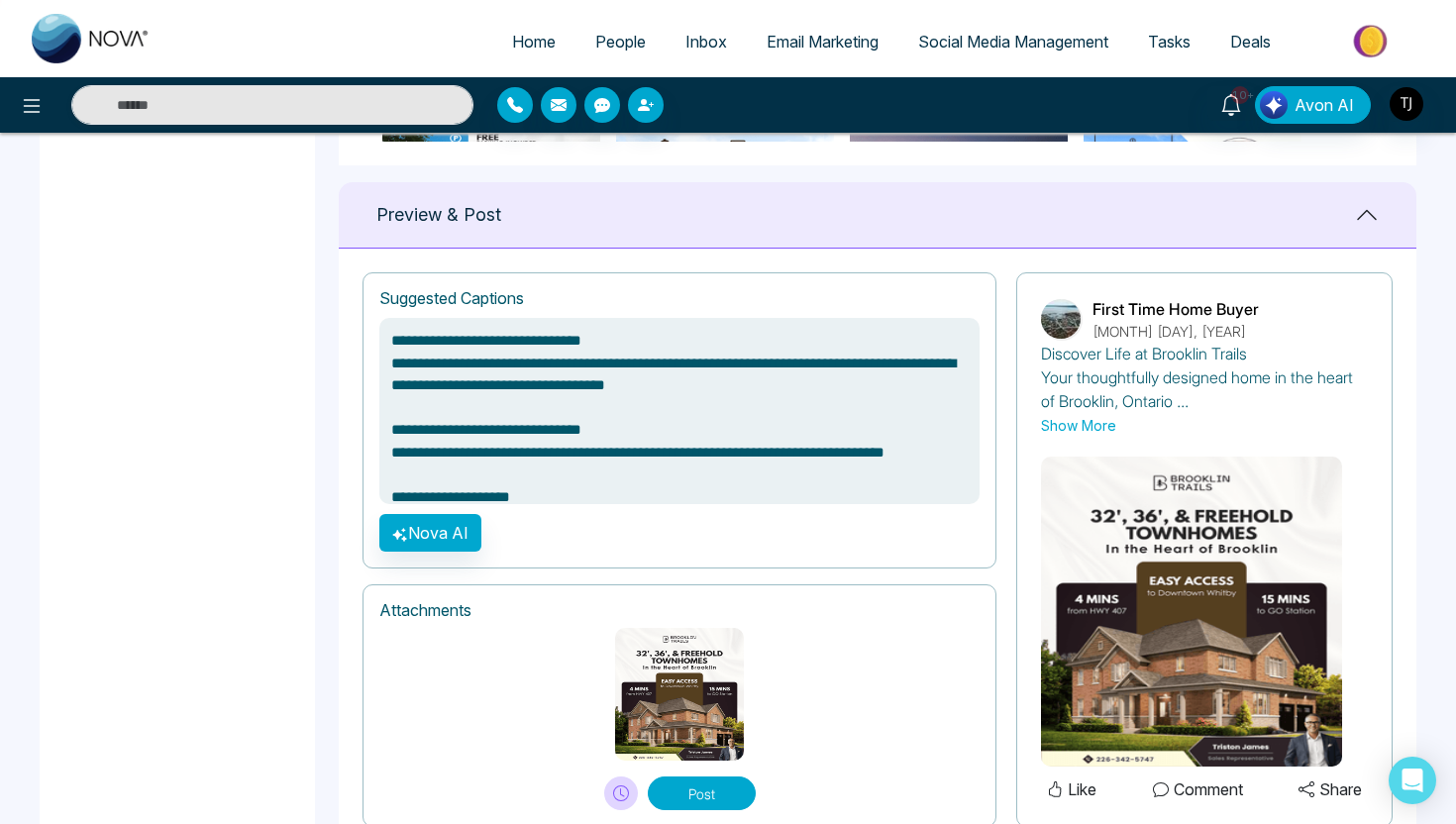 scroll, scrollTop: 1286, scrollLeft: 0, axis: vertical 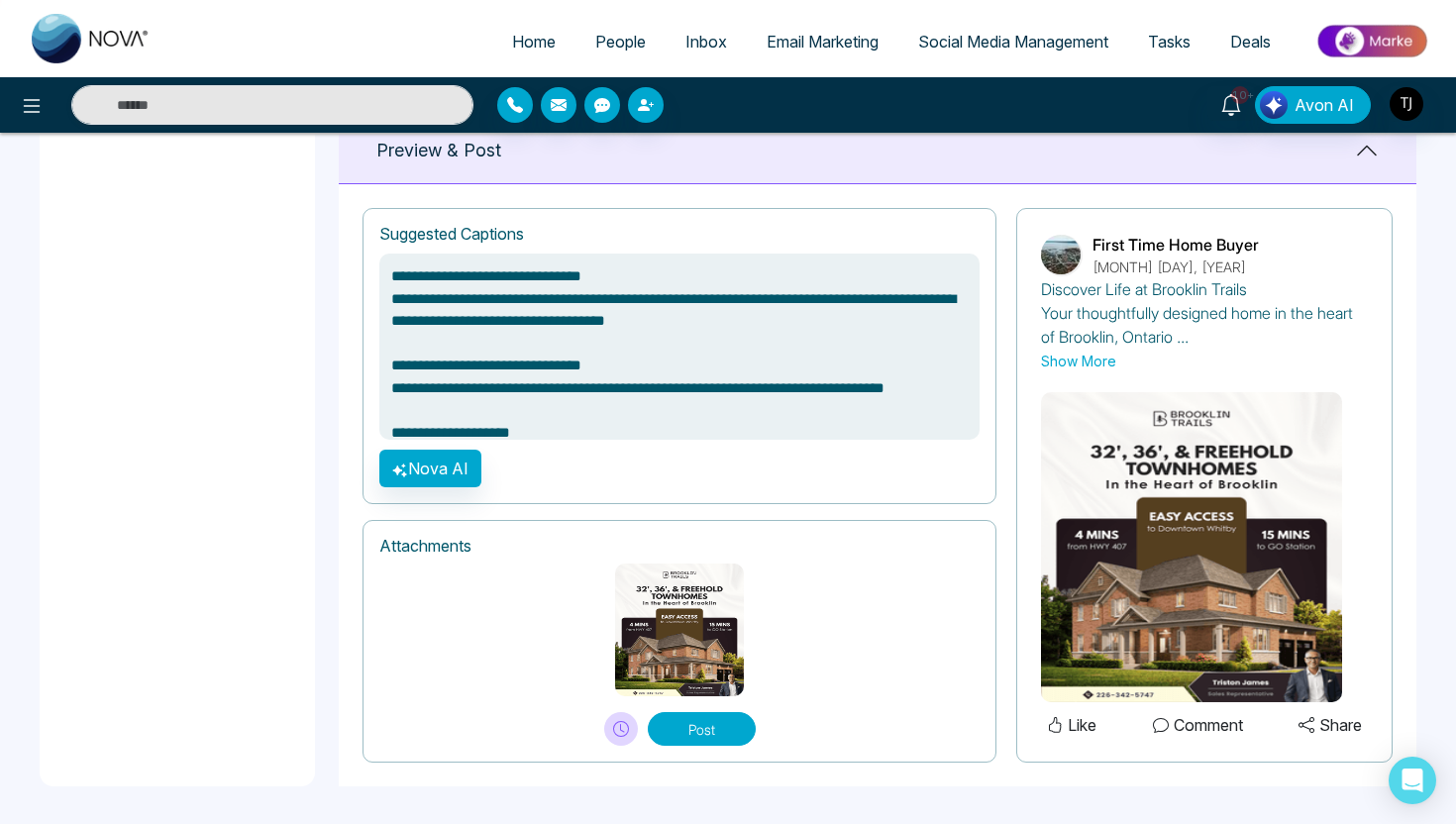 click on "Show More" at bounding box center (1079, 360) 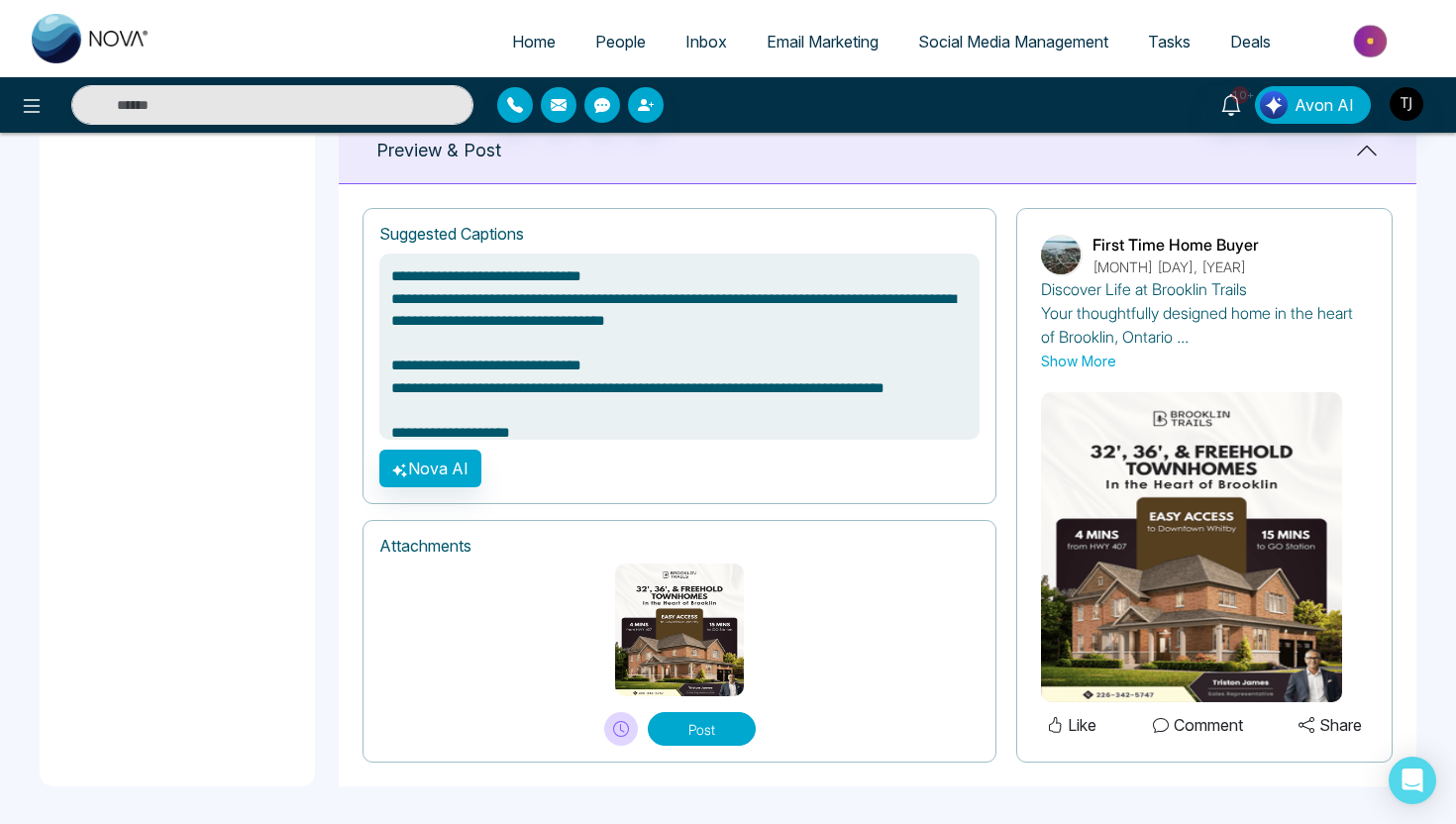 type on "**********" 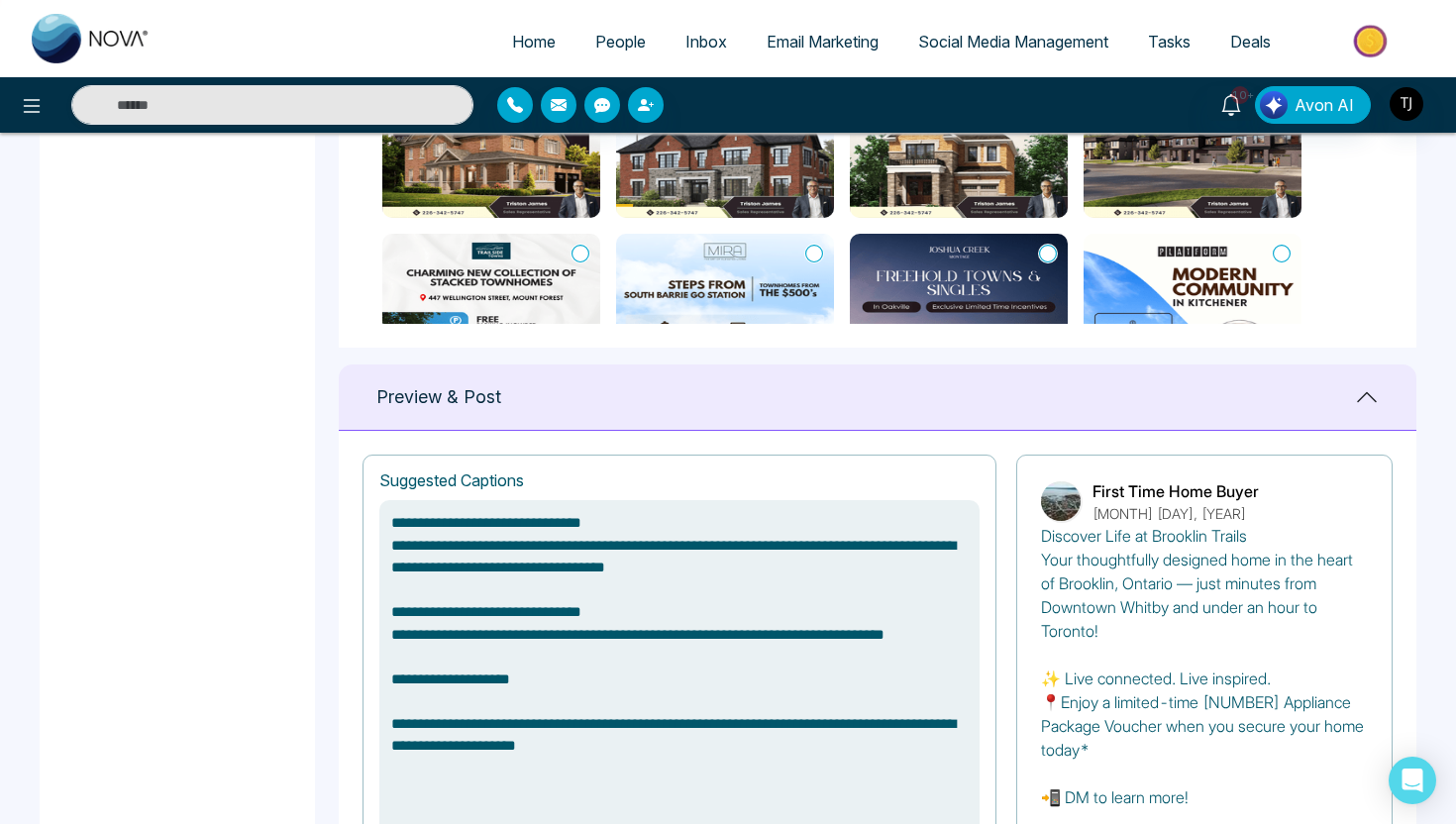 scroll, scrollTop: 0, scrollLeft: 0, axis: both 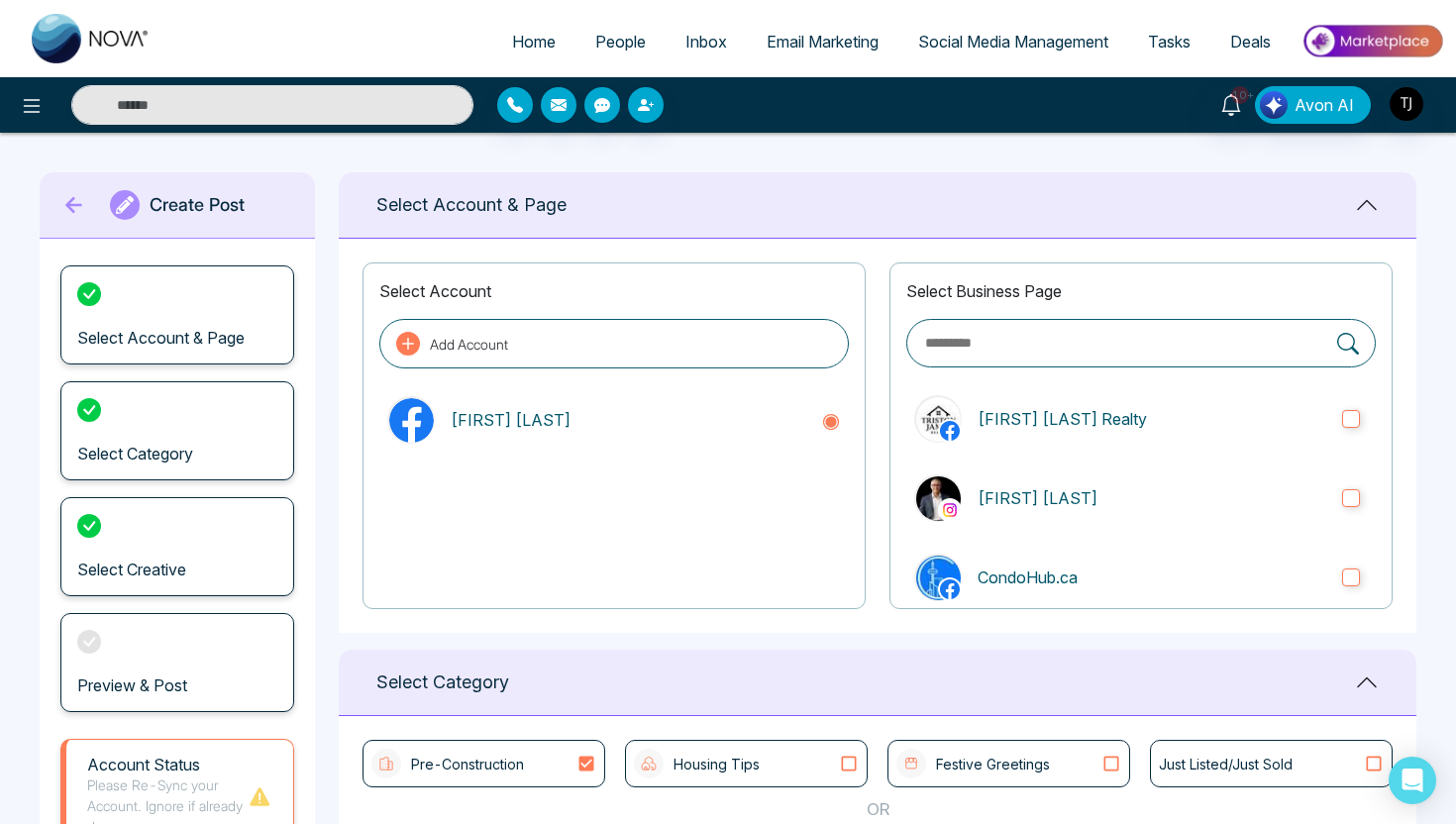 click 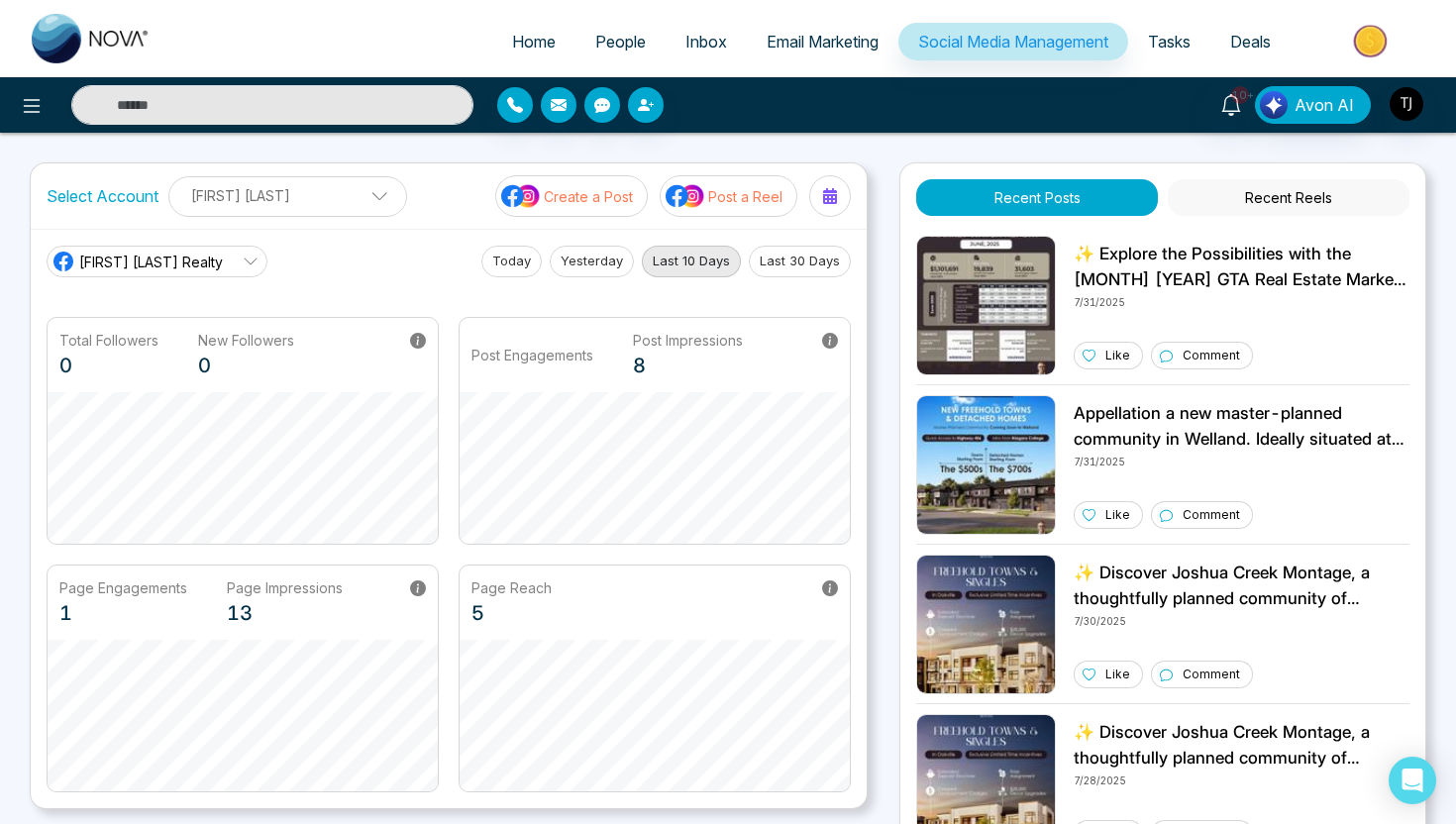 click on "Create a Post" at bounding box center [588, 196] 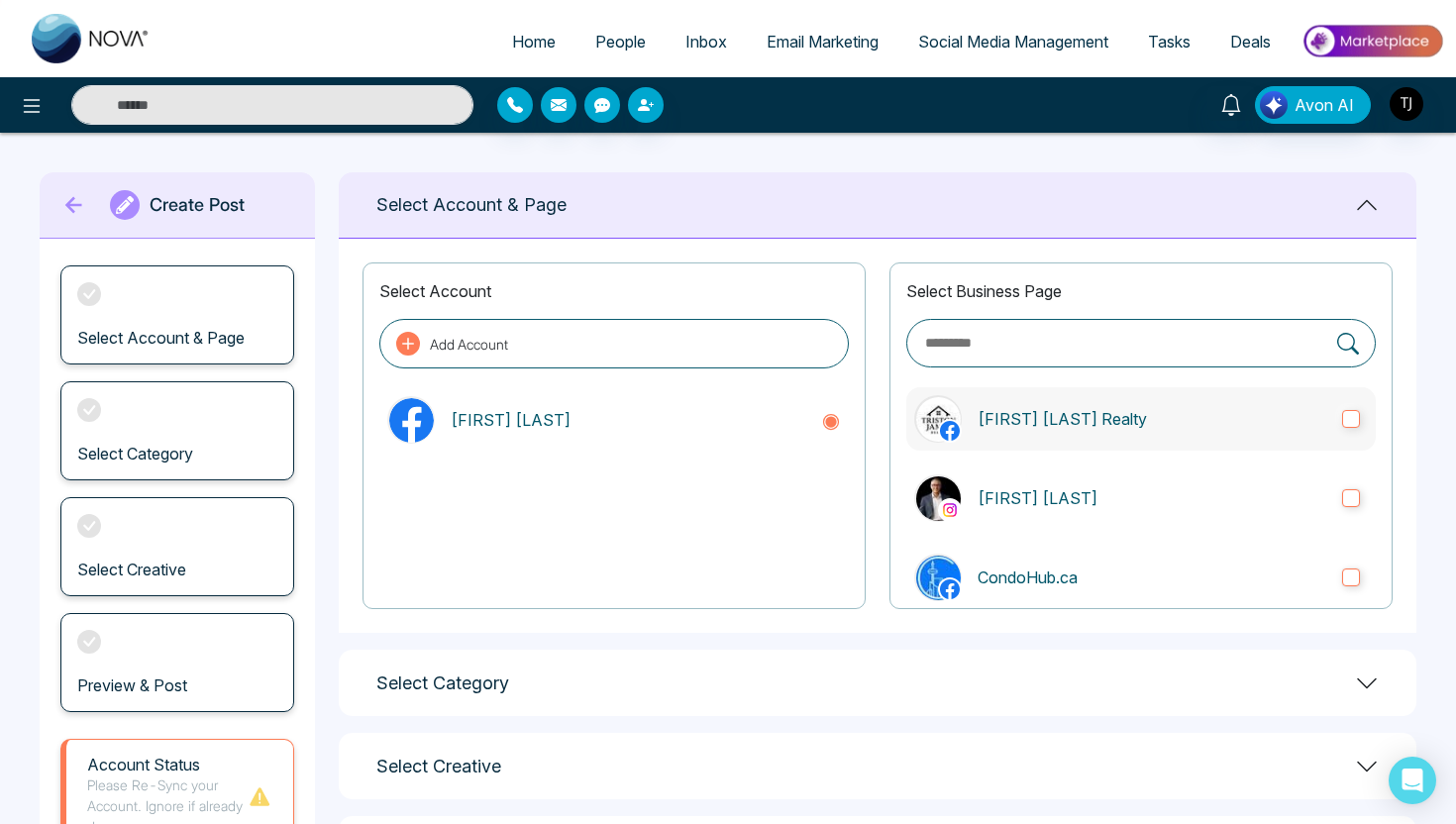 click on "[FIRST] [LAST] Realty" at bounding box center (1141, 419) 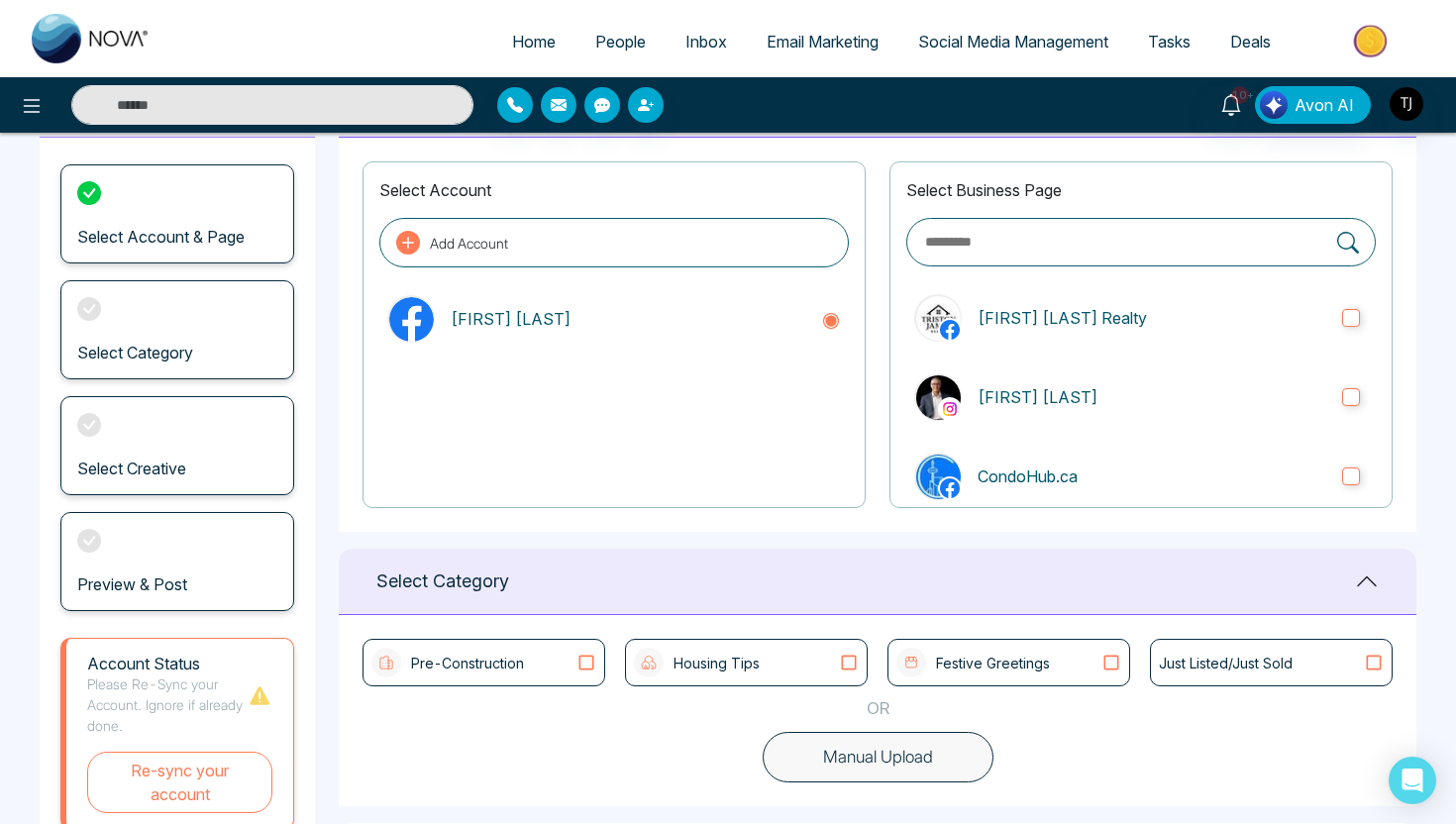 scroll, scrollTop: 287, scrollLeft: 0, axis: vertical 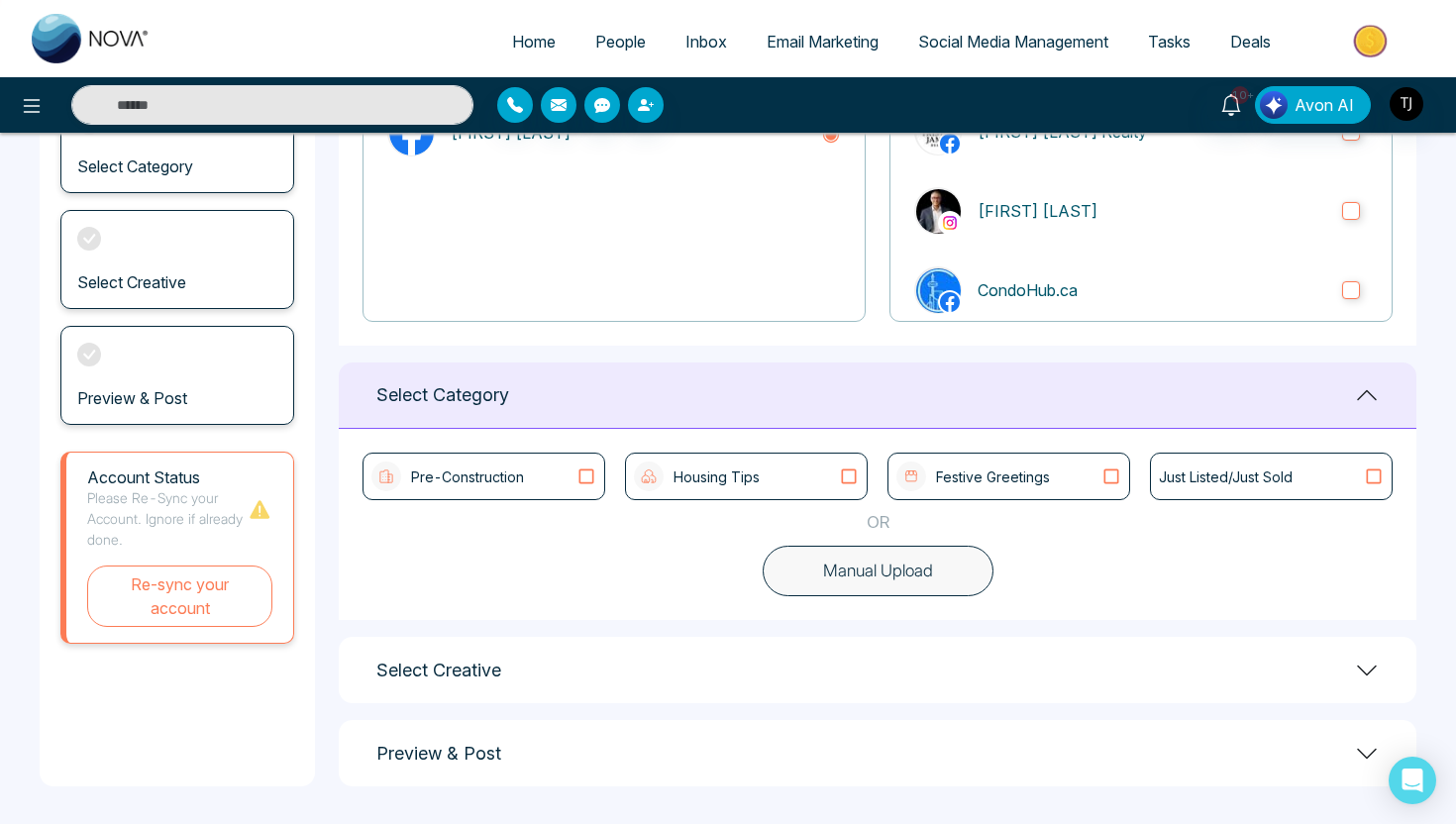 click on "Pre-Construction" at bounding box center [483, 476] 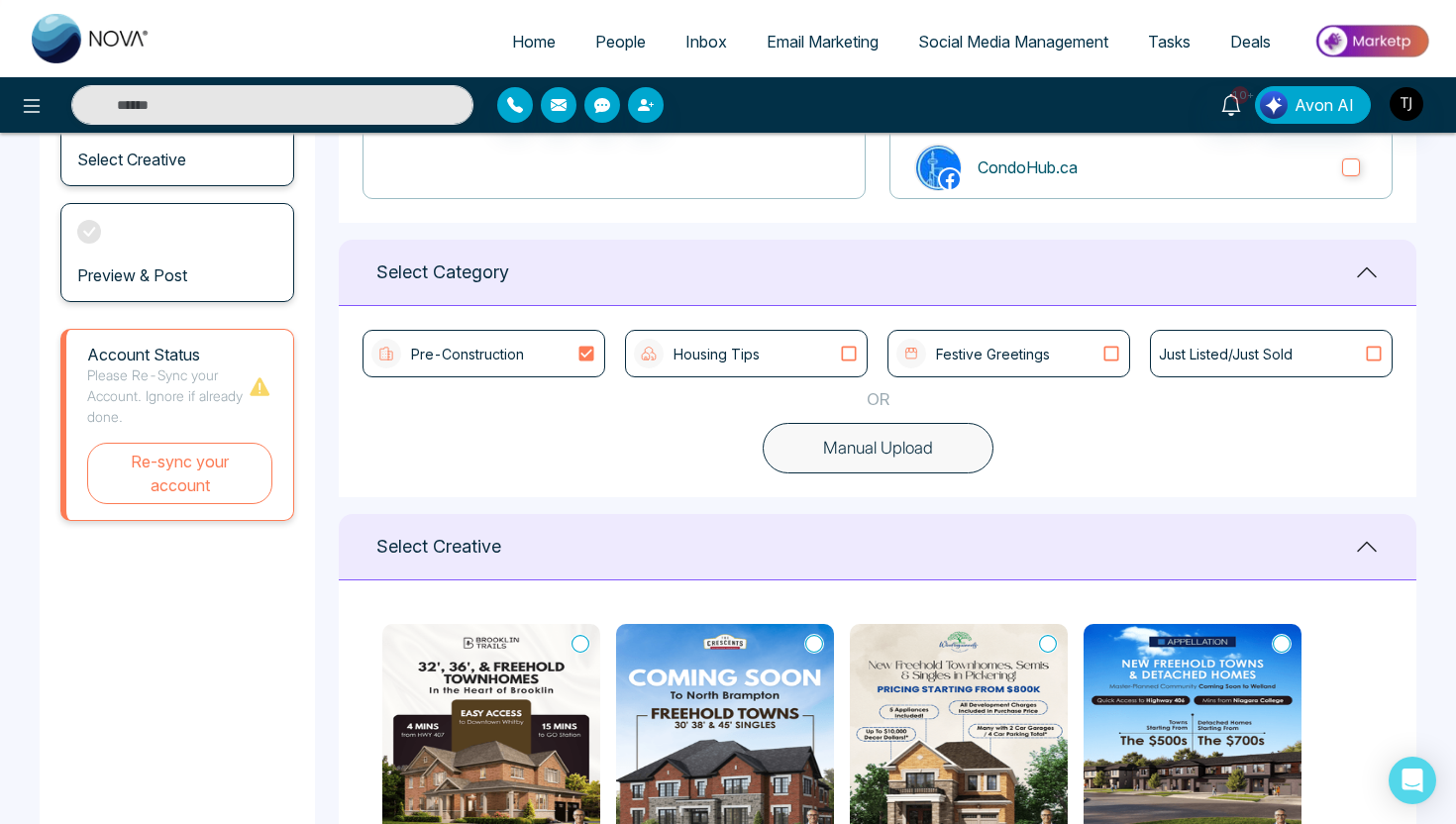 scroll, scrollTop: 683, scrollLeft: 0, axis: vertical 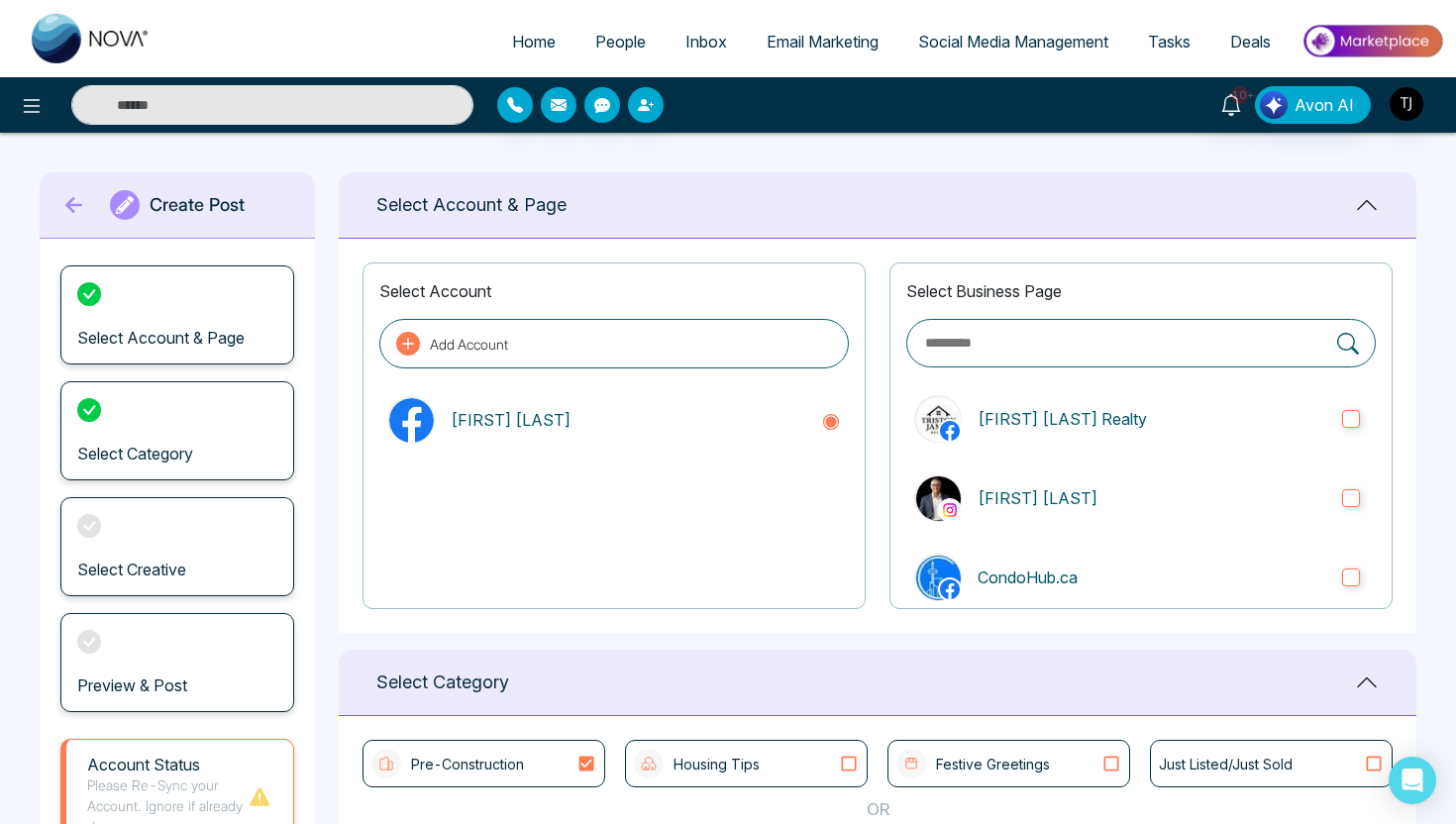 click 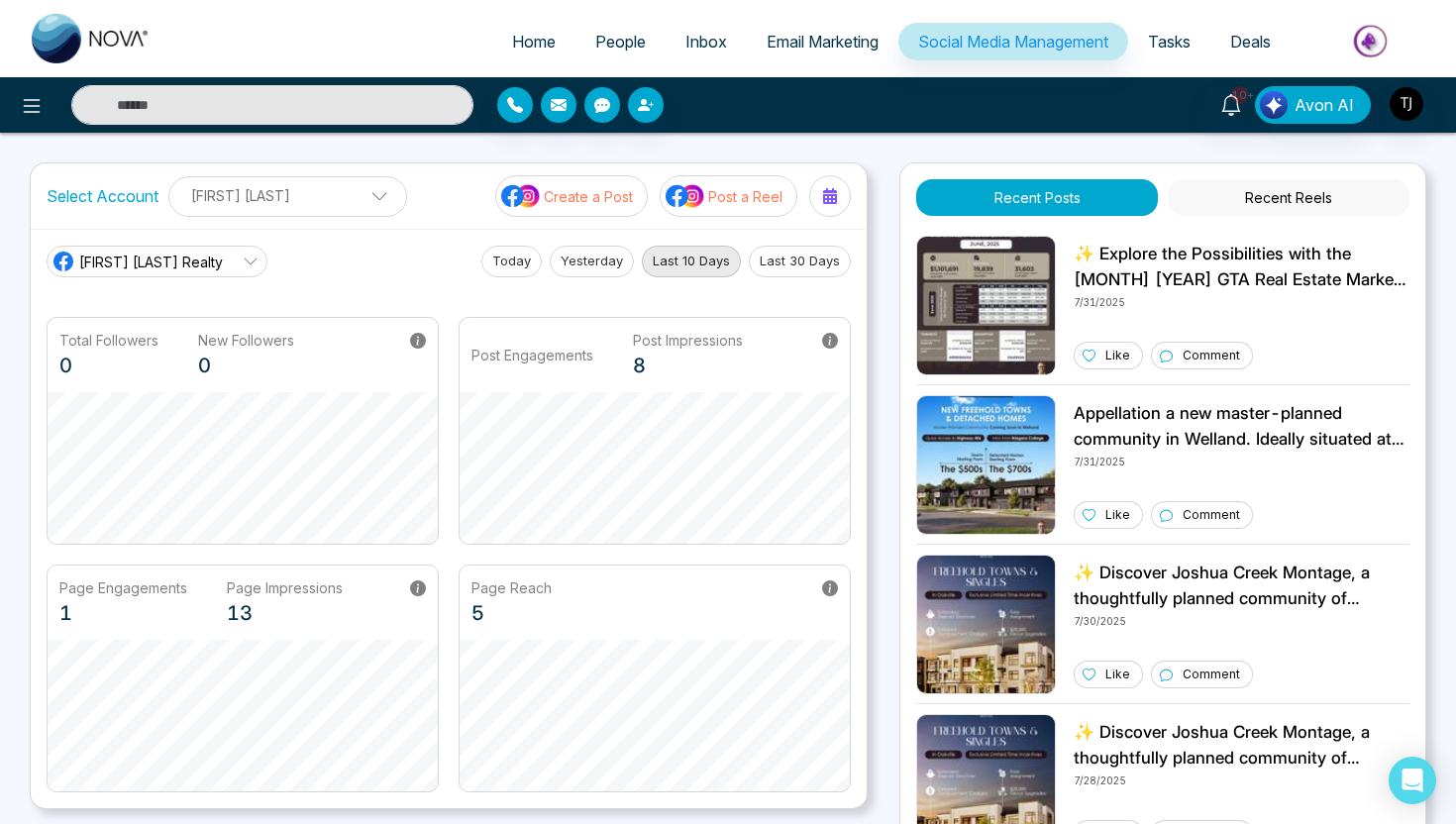 click on "Post a Reel" at bounding box center (745, 196) 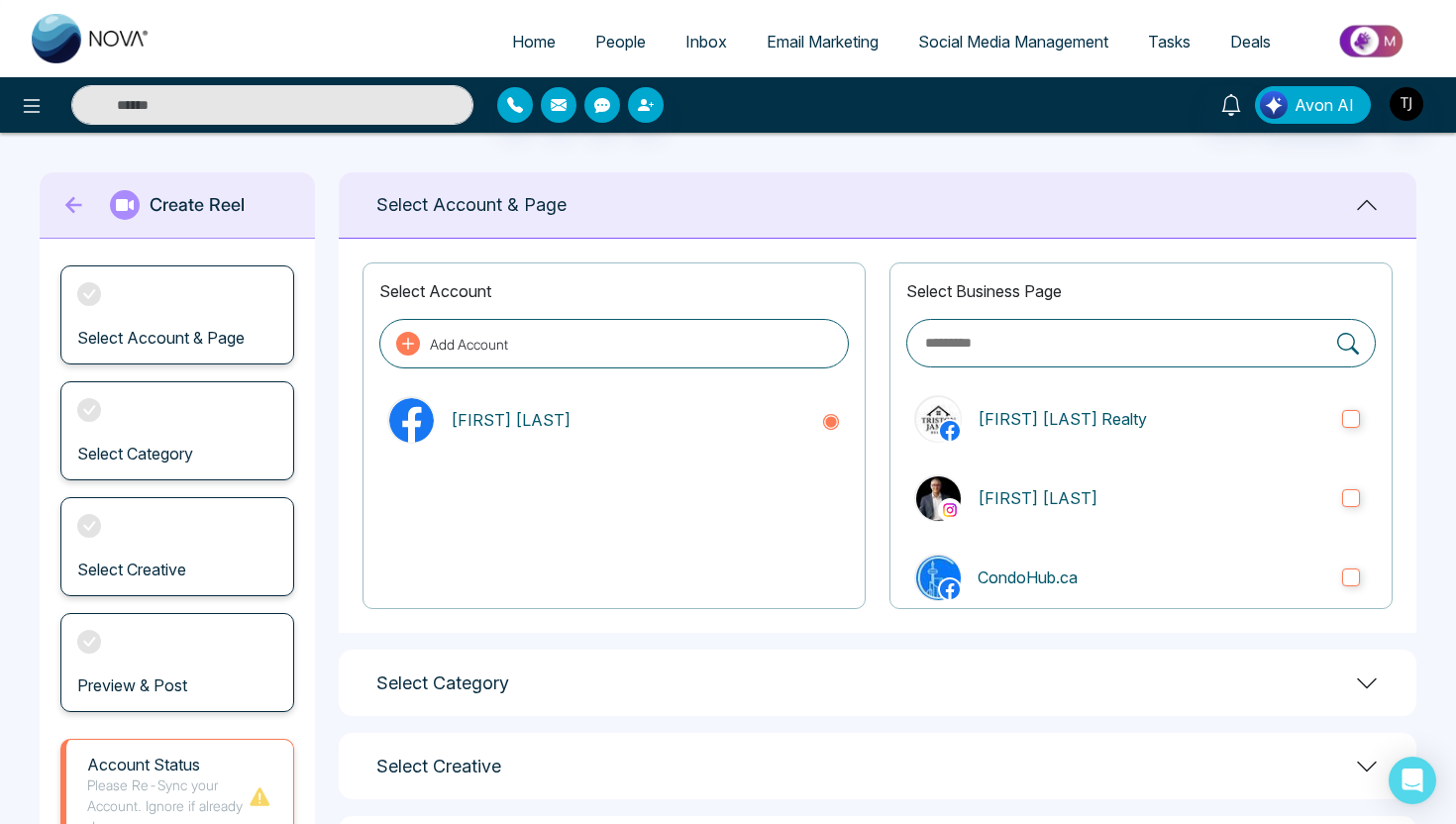 click on "Select Category" at bounding box center [878, 682] 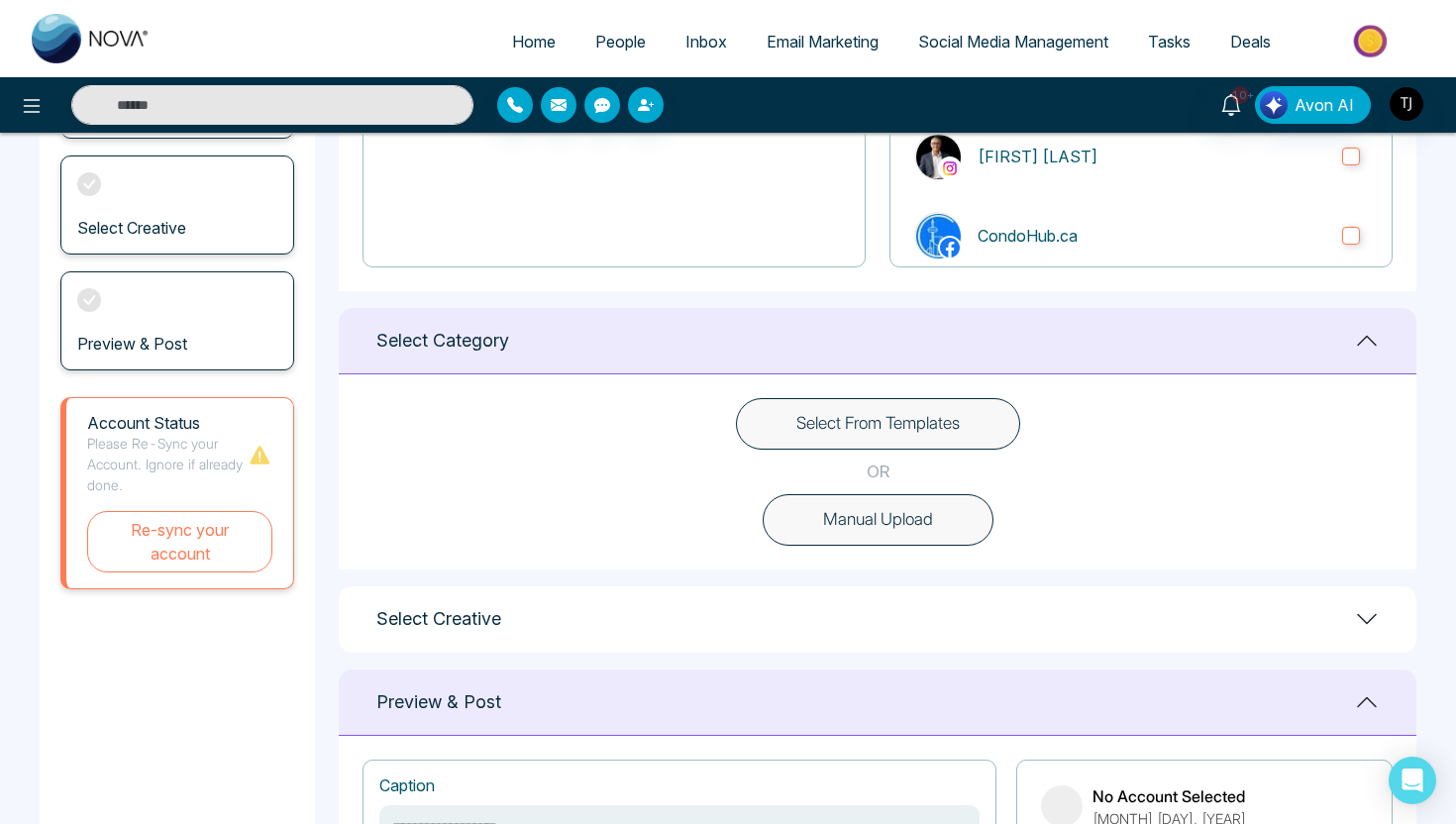 scroll, scrollTop: 523, scrollLeft: 0, axis: vertical 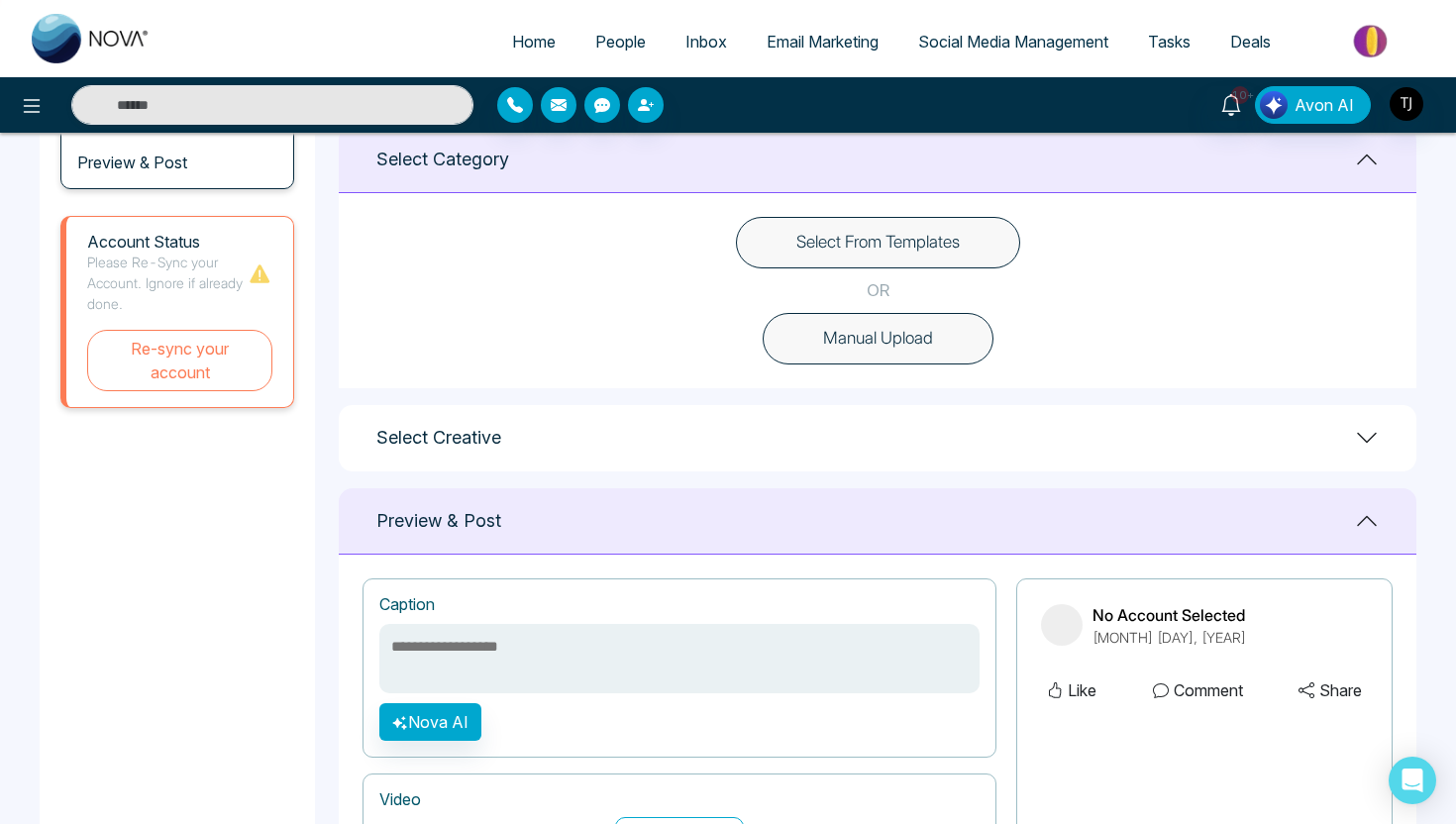 click on "Select From Templates OR Manual Upload" at bounding box center [878, 290] 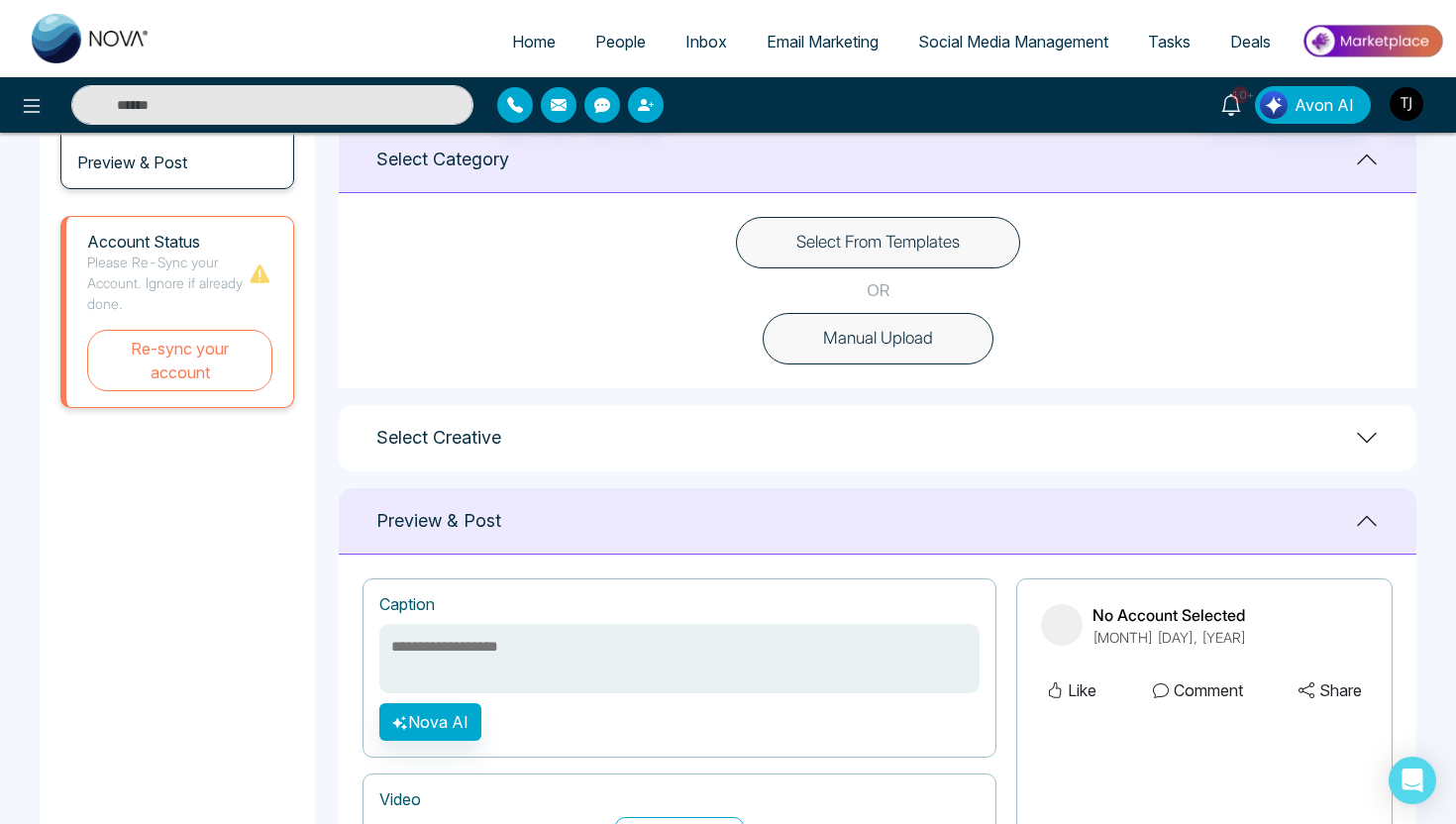 click on "Select From Templates" at bounding box center (878, 243) 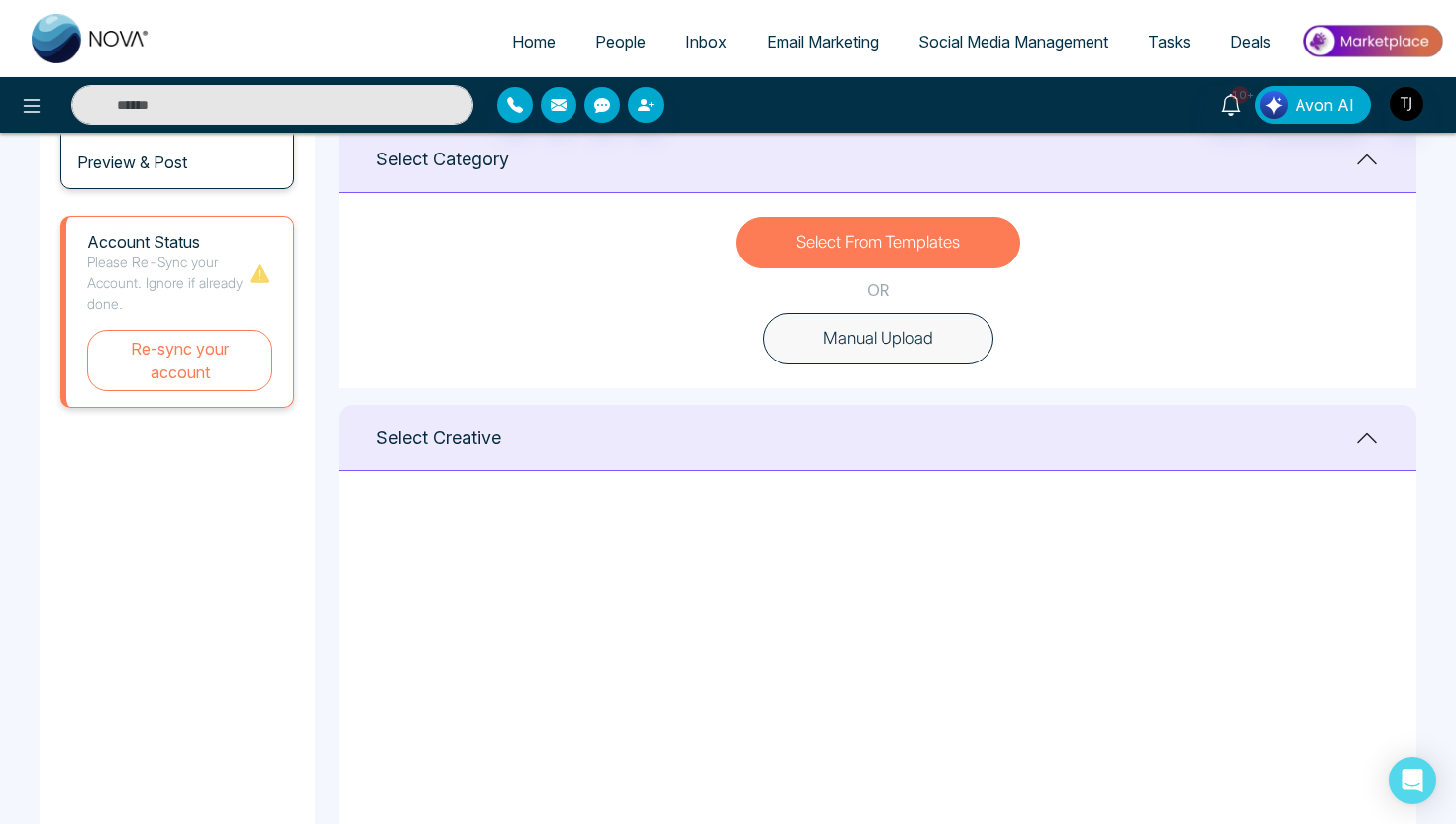 scroll, scrollTop: 481, scrollLeft: 0, axis: vertical 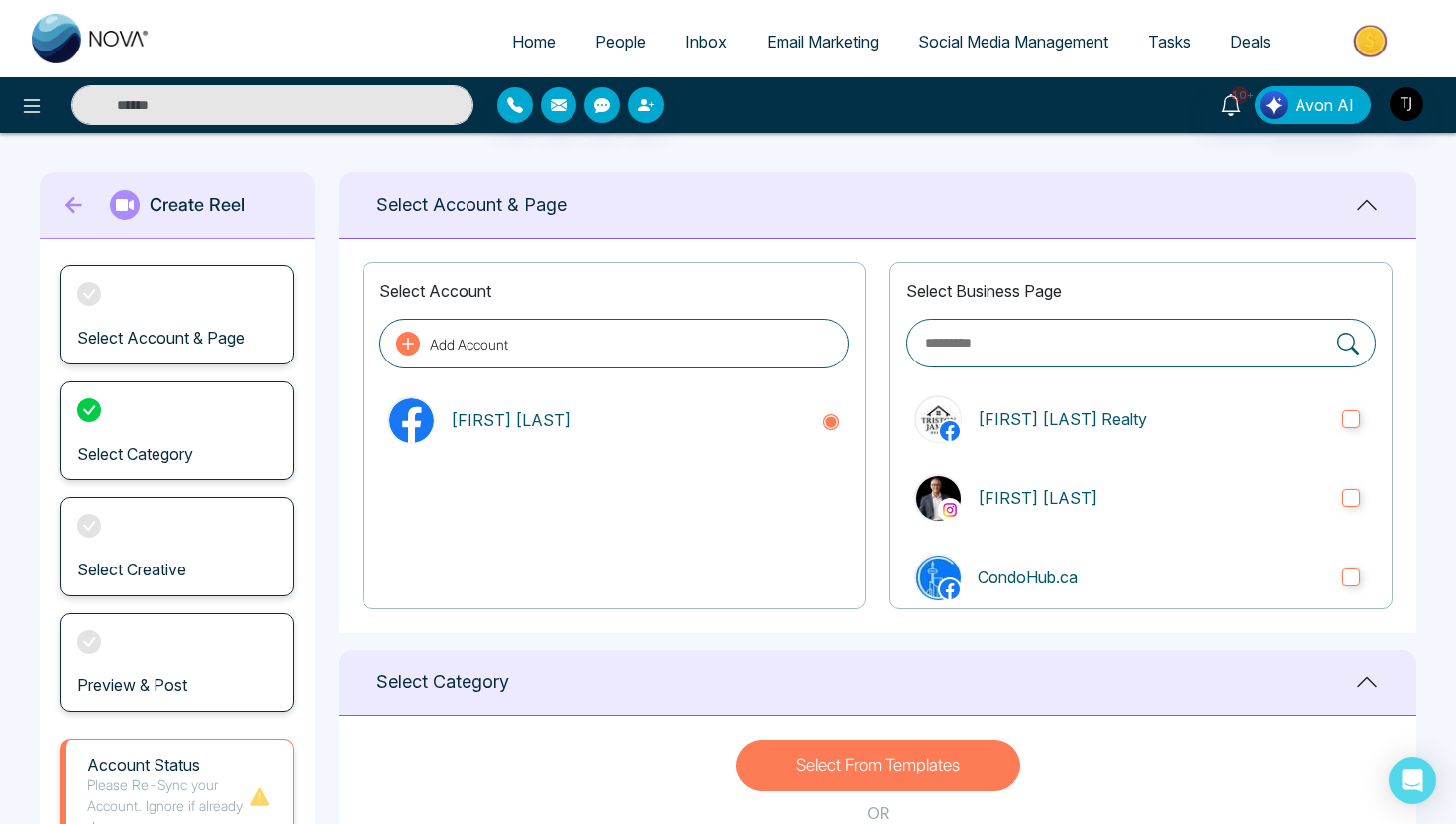 click 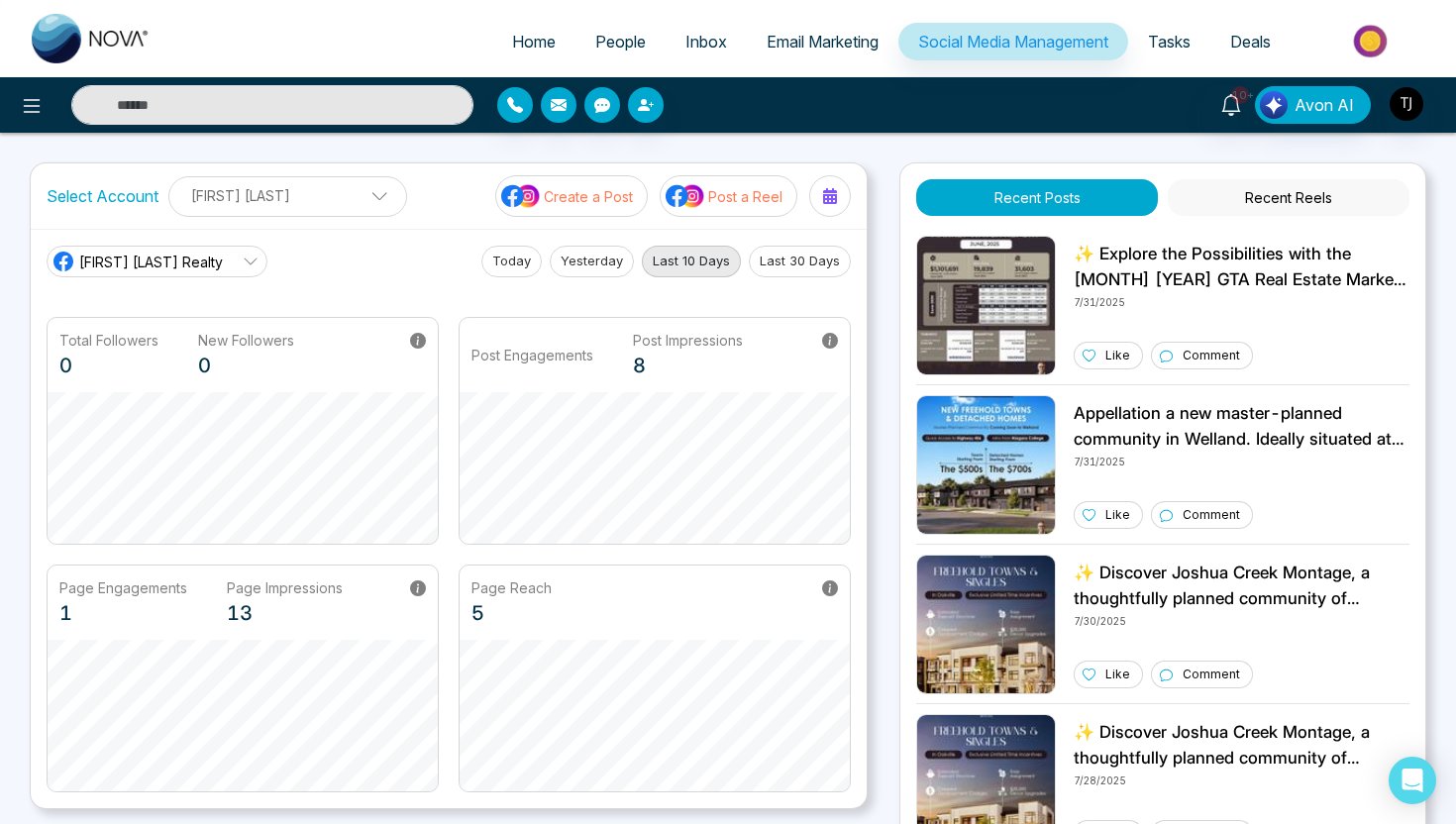 click on "Create a Post" at bounding box center [588, 196] 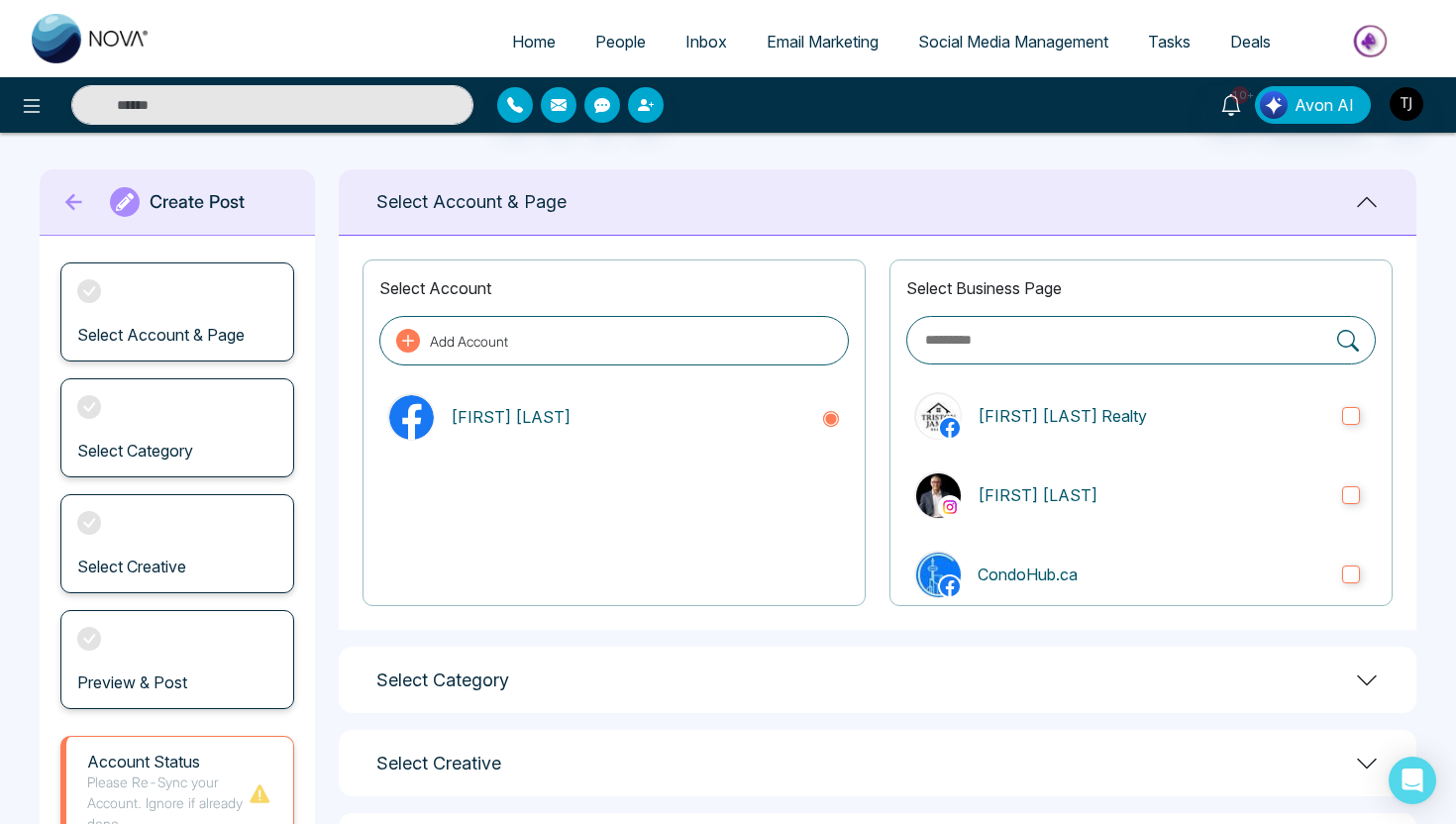 scroll, scrollTop: 0, scrollLeft: 0, axis: both 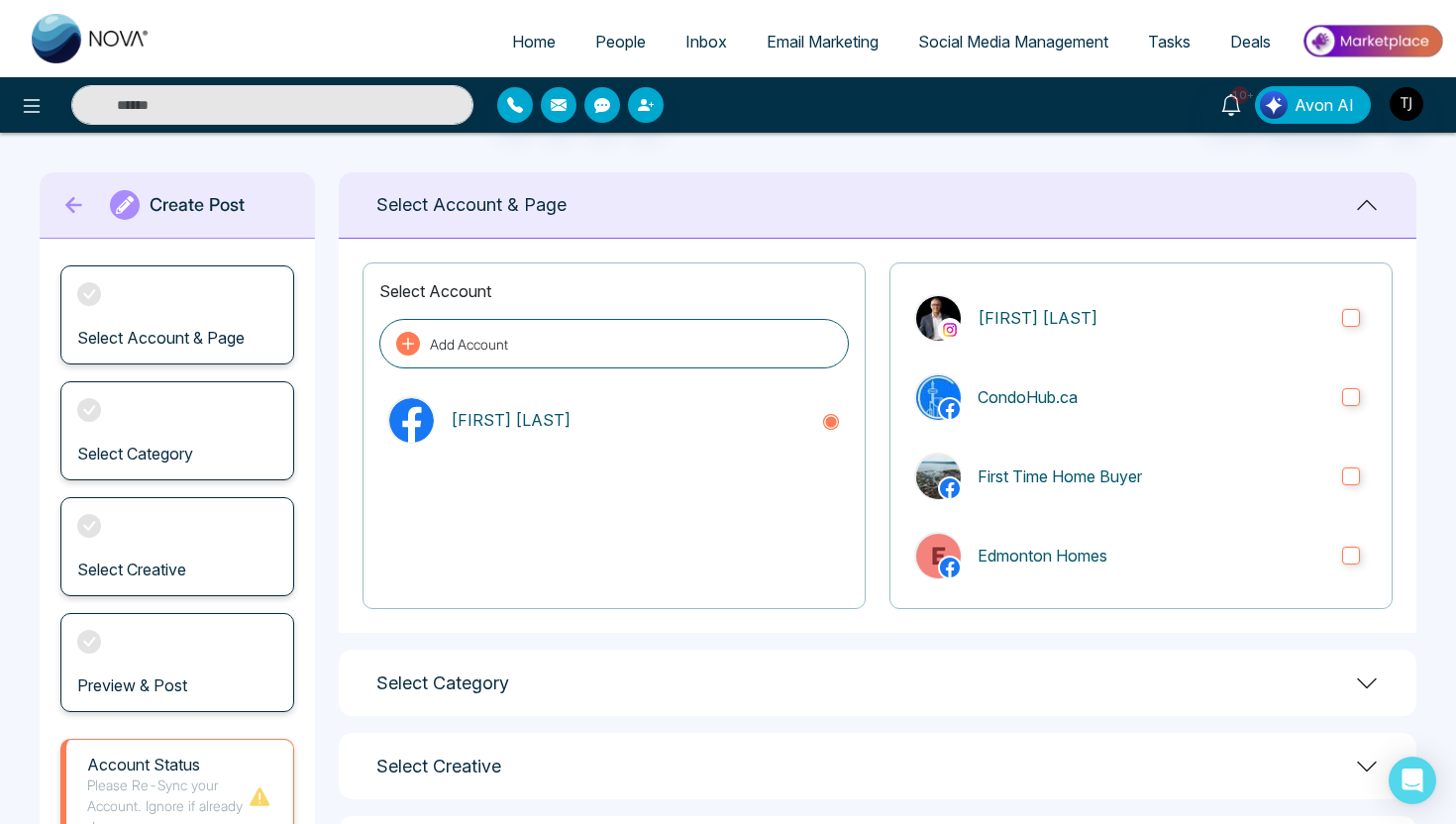 click on "Select Category" at bounding box center (878, 682) 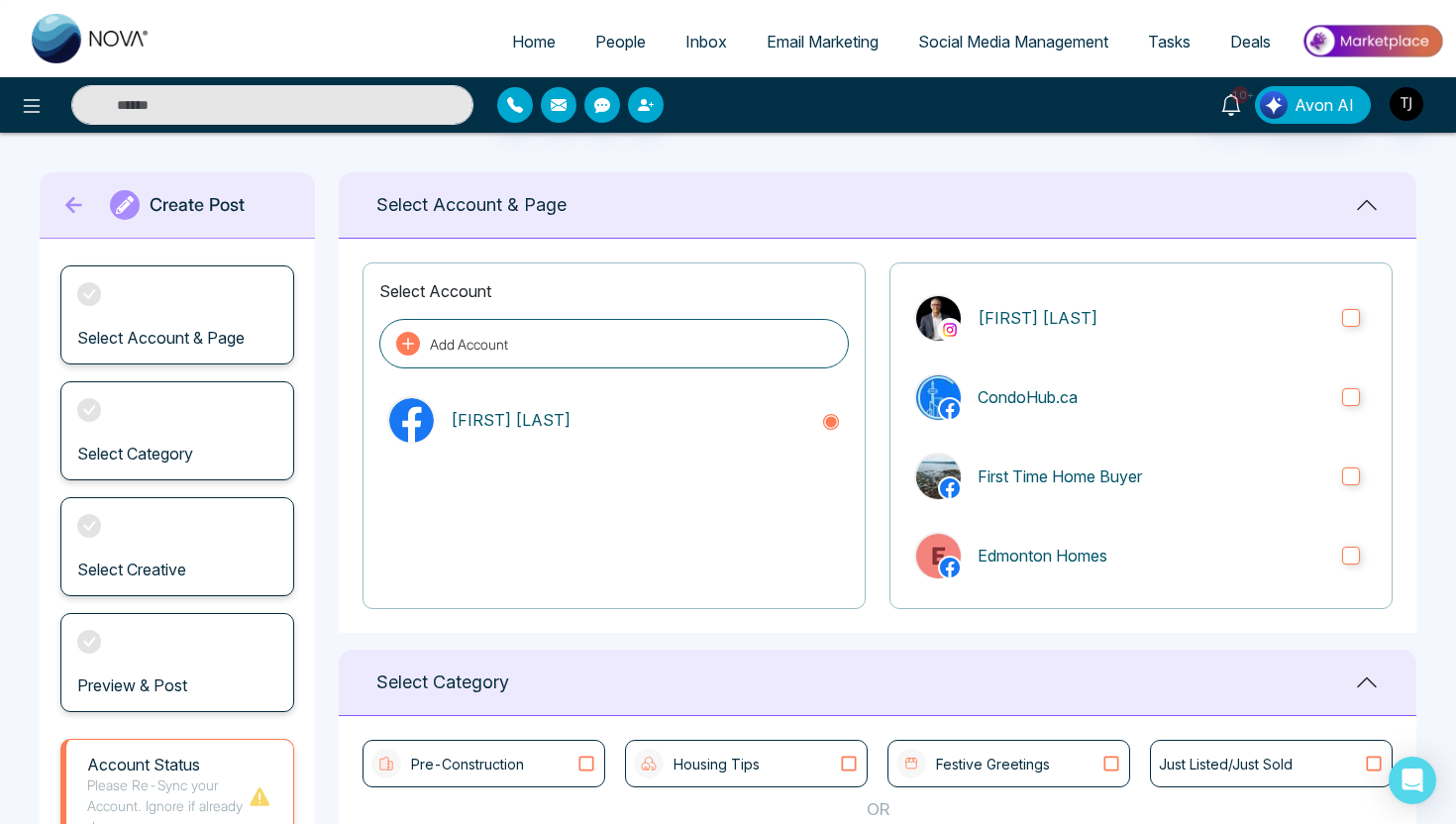 scroll, scrollTop: 287, scrollLeft: 0, axis: vertical 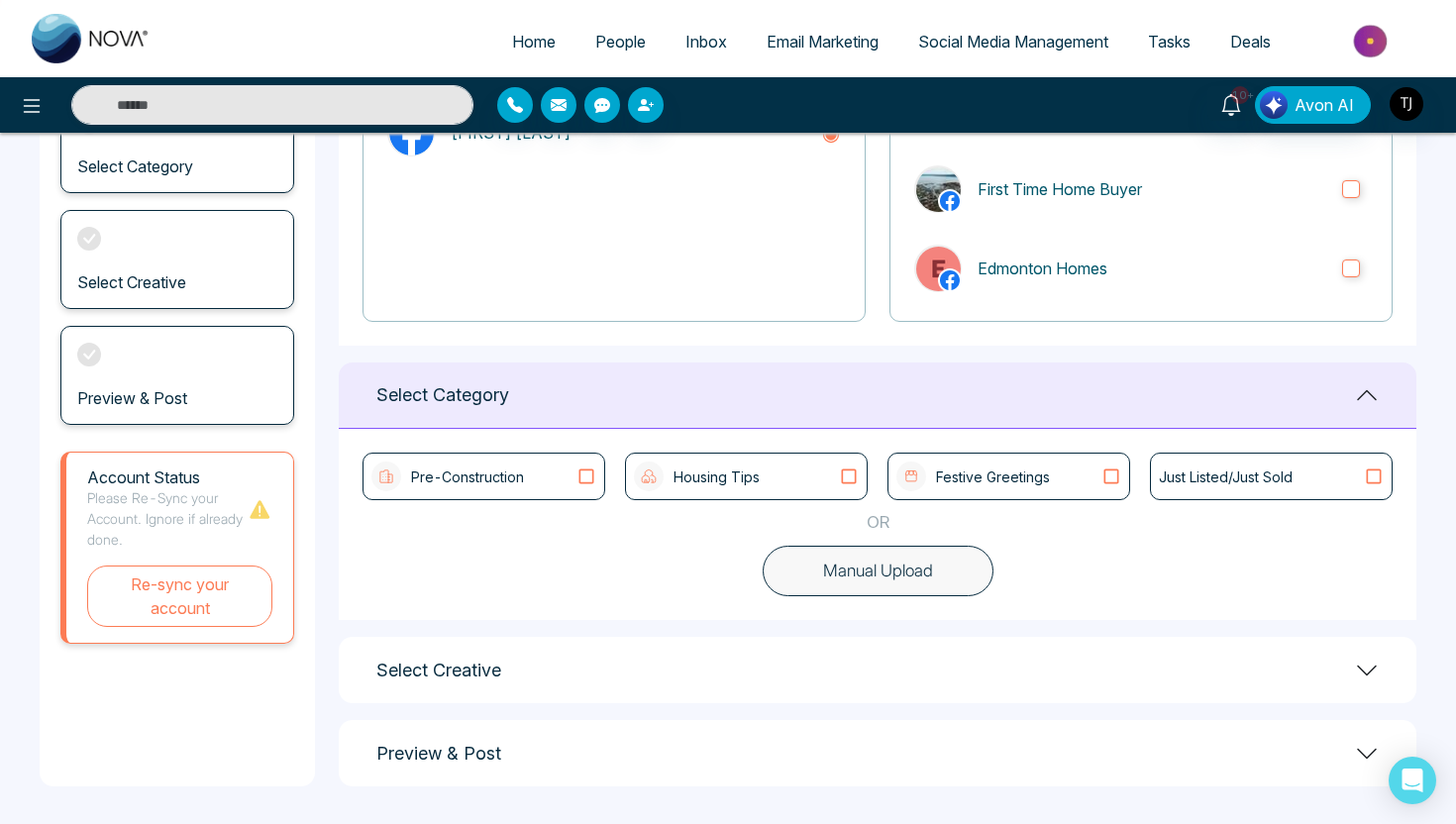 click on "Housing Tips" at bounding box center [716, 476] 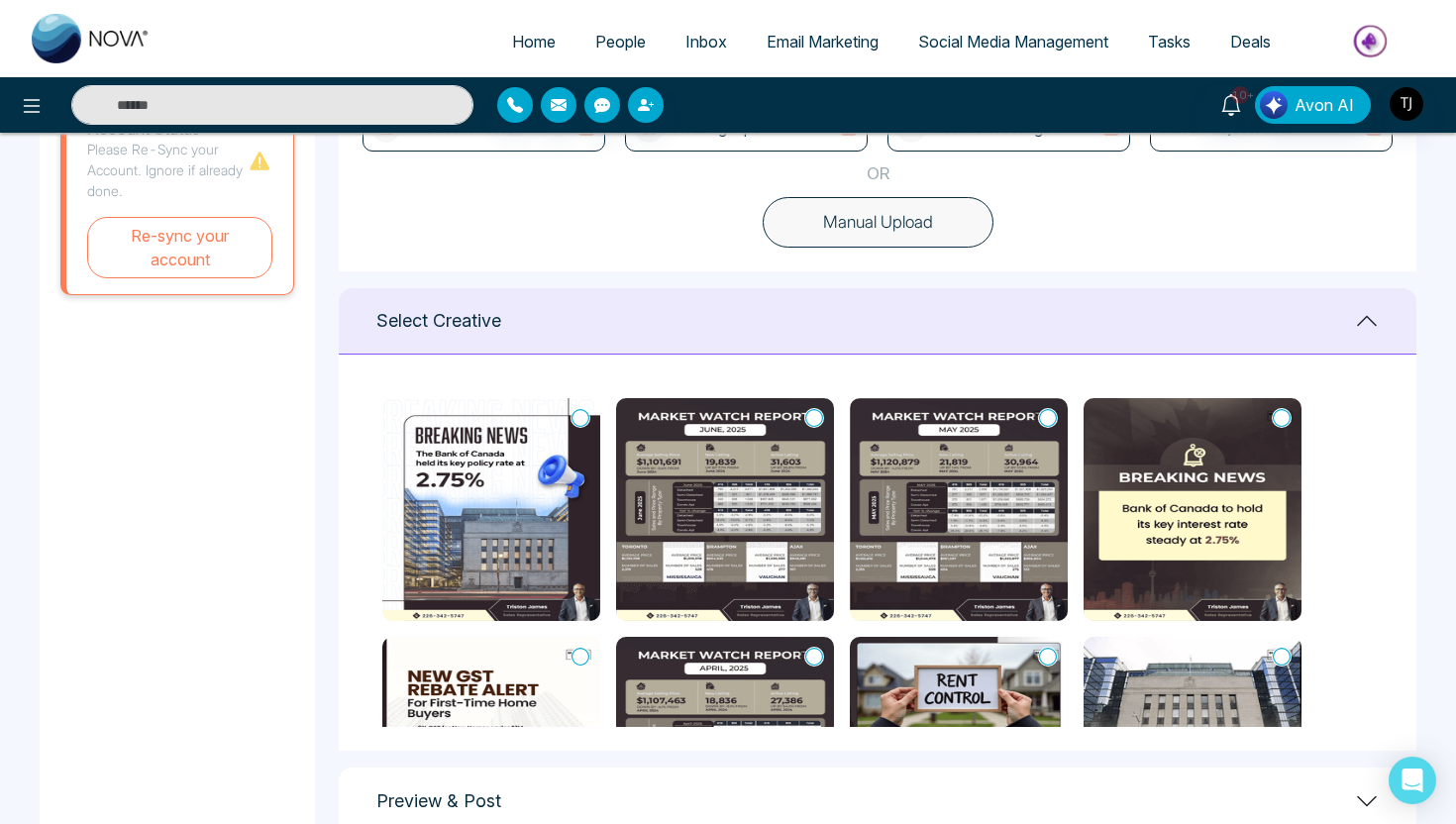 scroll, scrollTop: 665, scrollLeft: 0, axis: vertical 